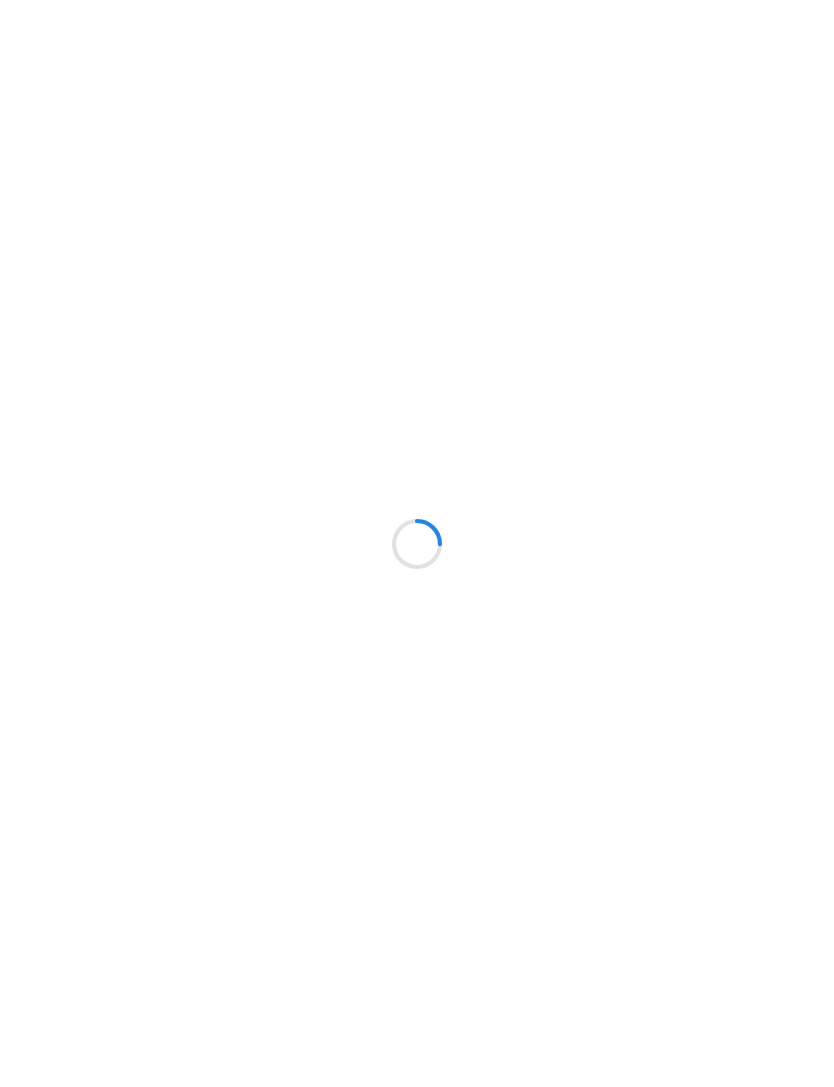 scroll, scrollTop: 0, scrollLeft: 0, axis: both 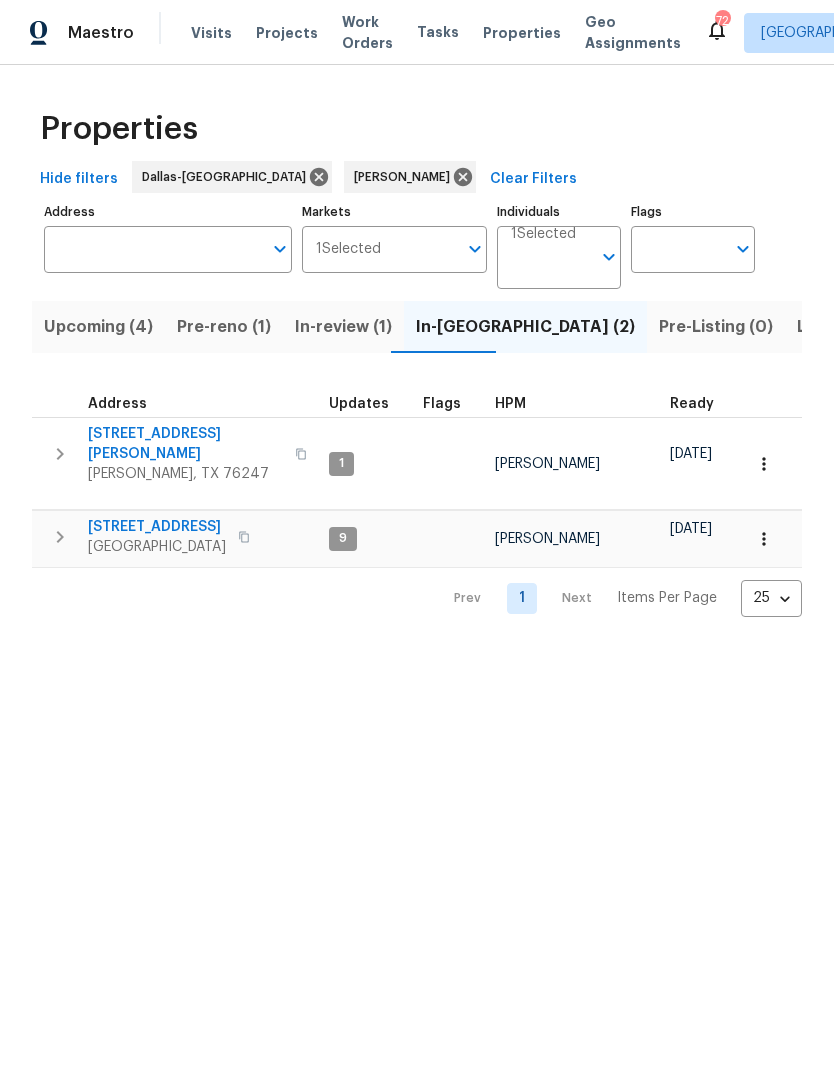 click on "In-review (1)" at bounding box center (343, 327) 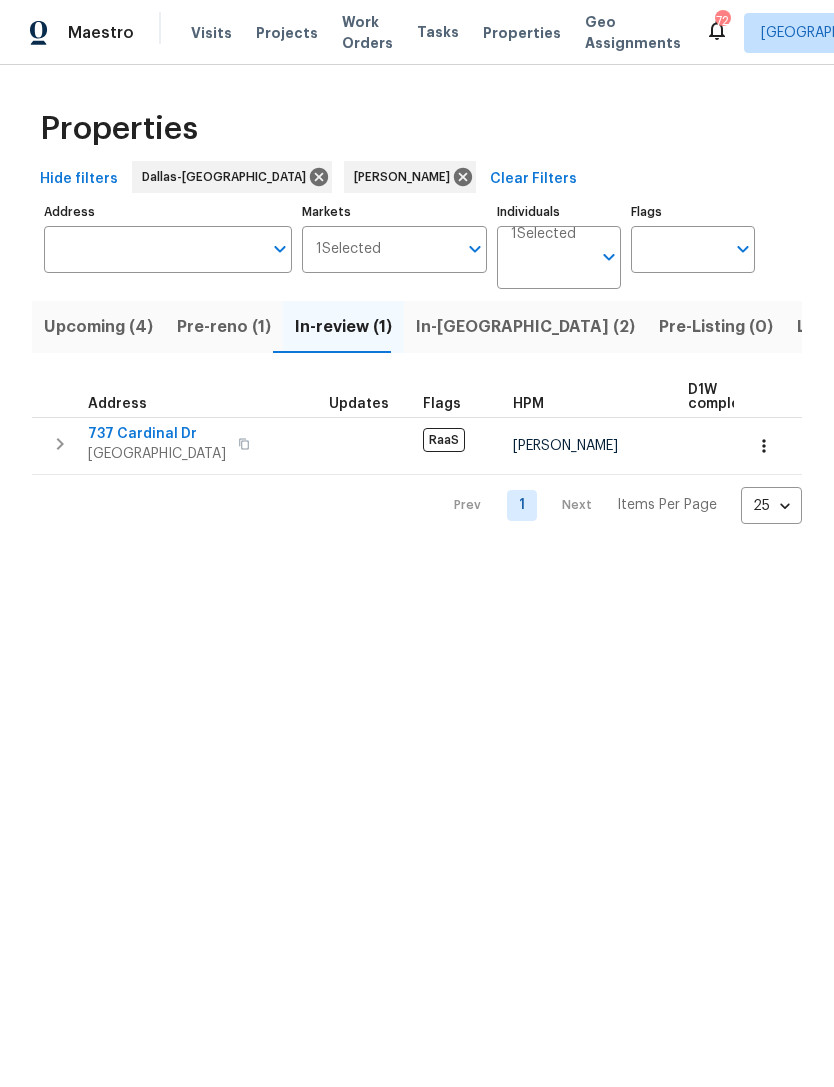 click on "Pre-reno (1)" at bounding box center (224, 327) 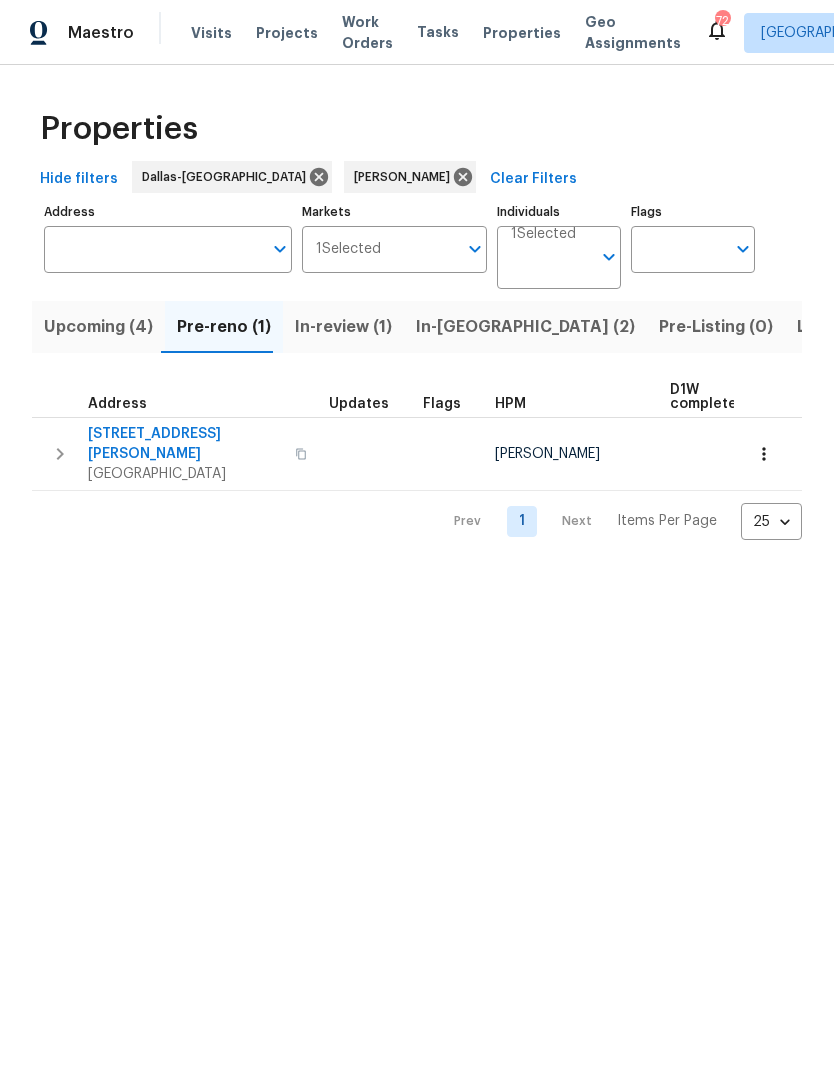 click on "Upcoming (4)" at bounding box center (98, 327) 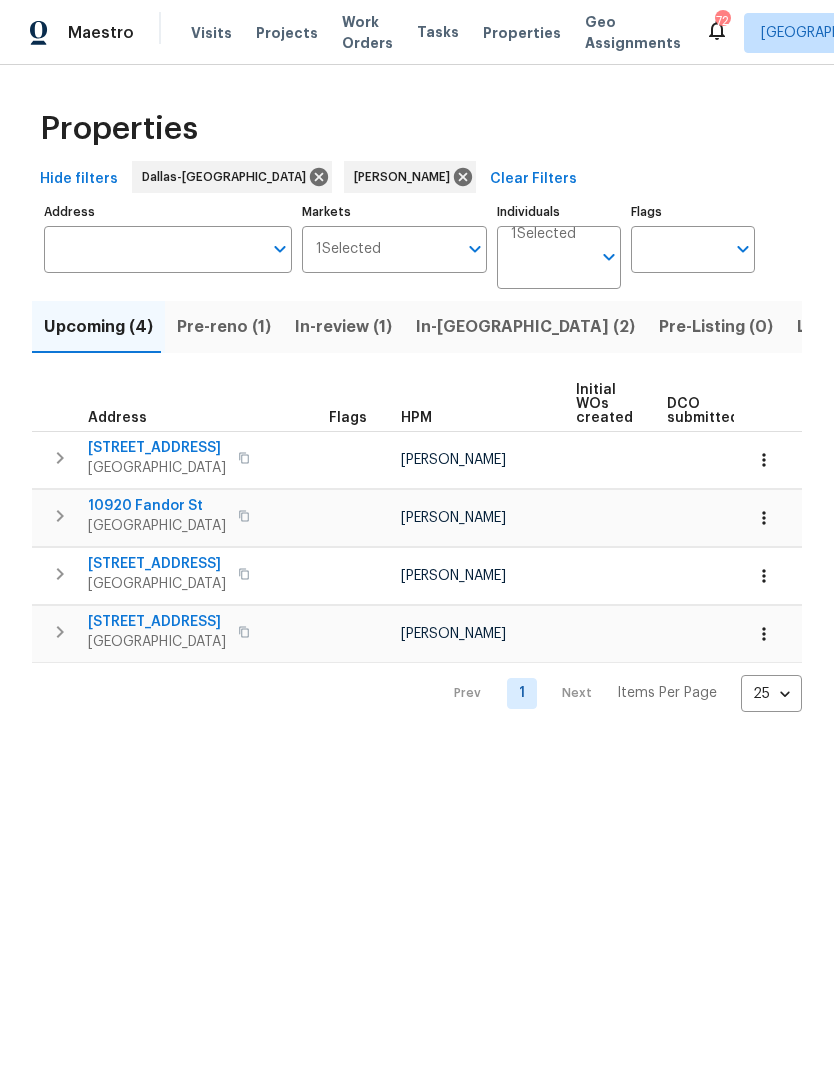 scroll, scrollTop: 0, scrollLeft: 0, axis: both 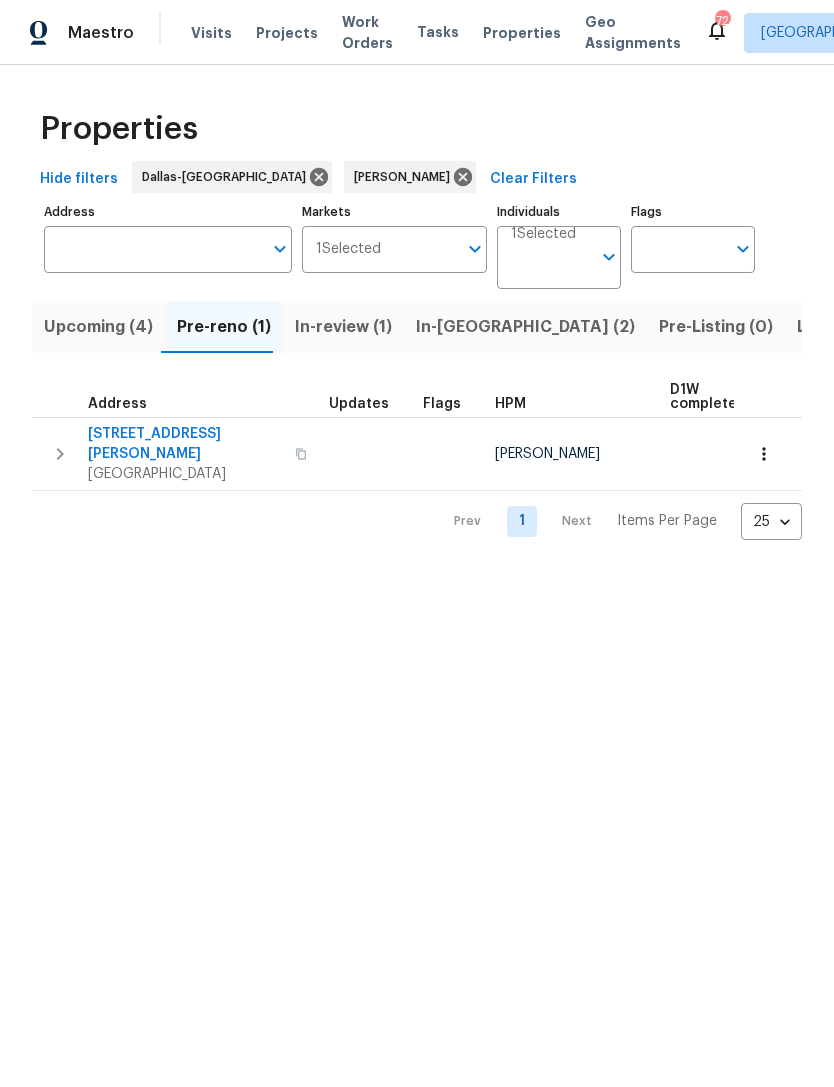 click on "[STREET_ADDRESS][PERSON_NAME]" at bounding box center [185, 444] 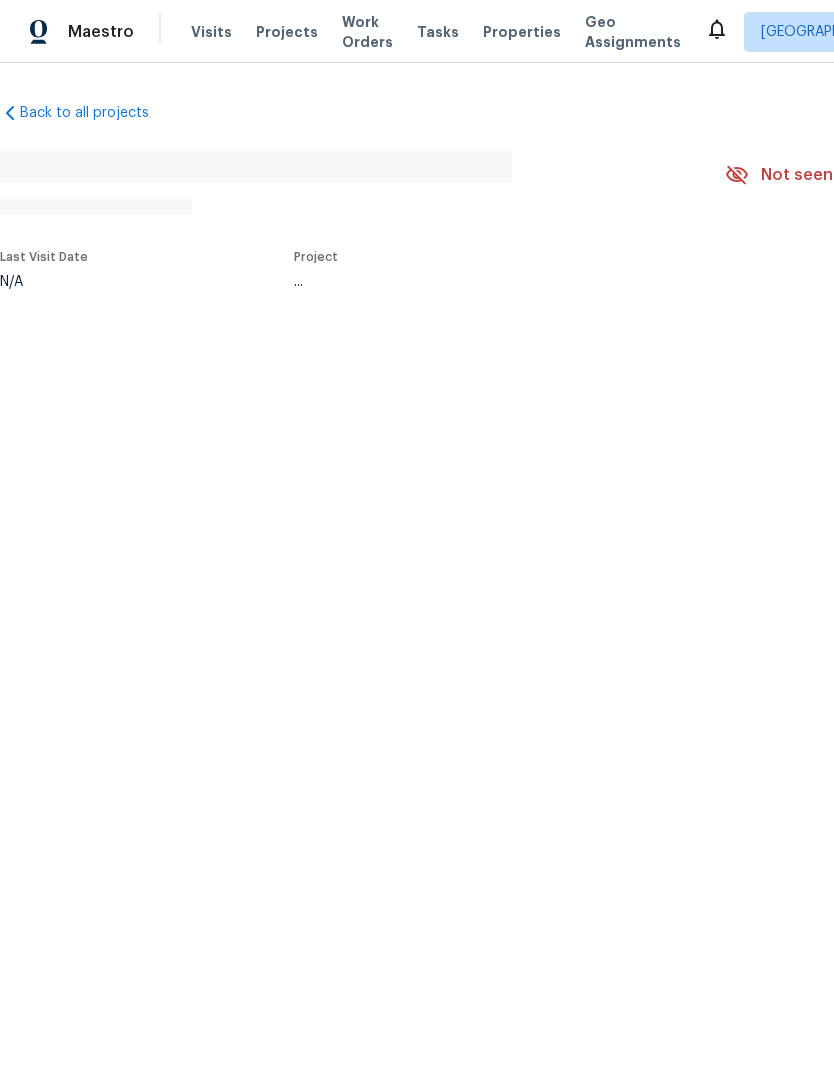 scroll, scrollTop: 0, scrollLeft: 0, axis: both 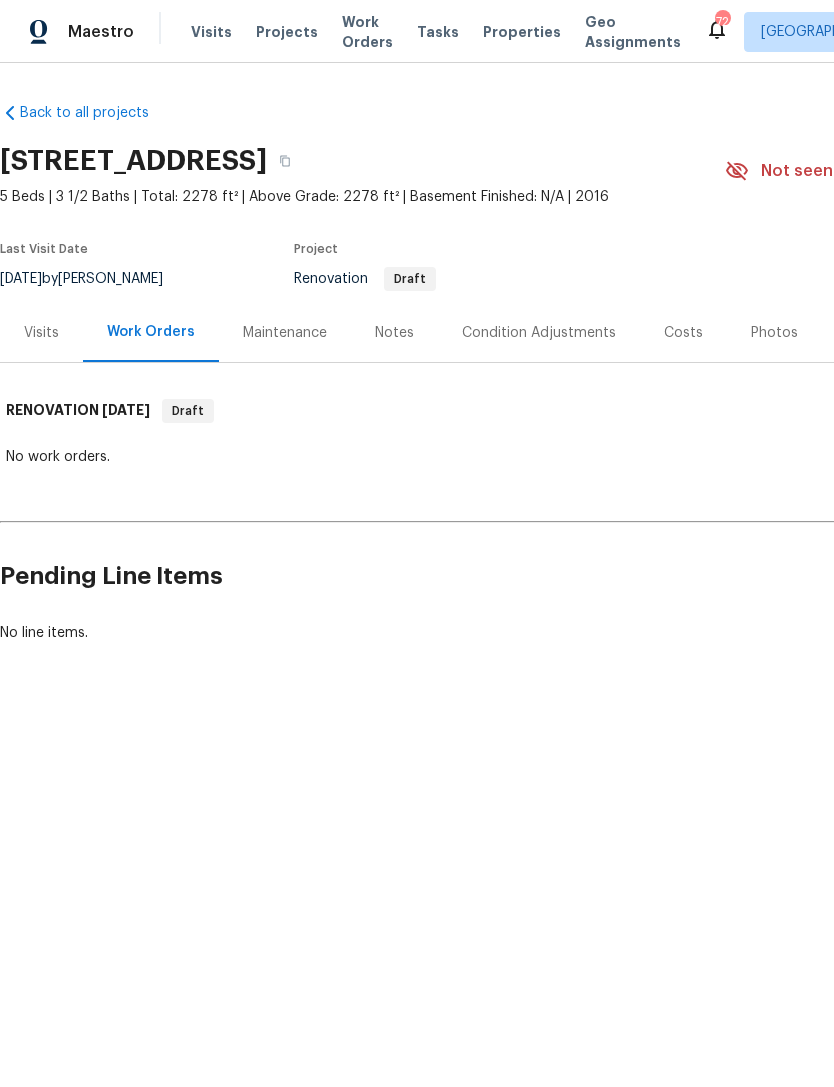 click on "Condition Adjustments" at bounding box center [539, 333] 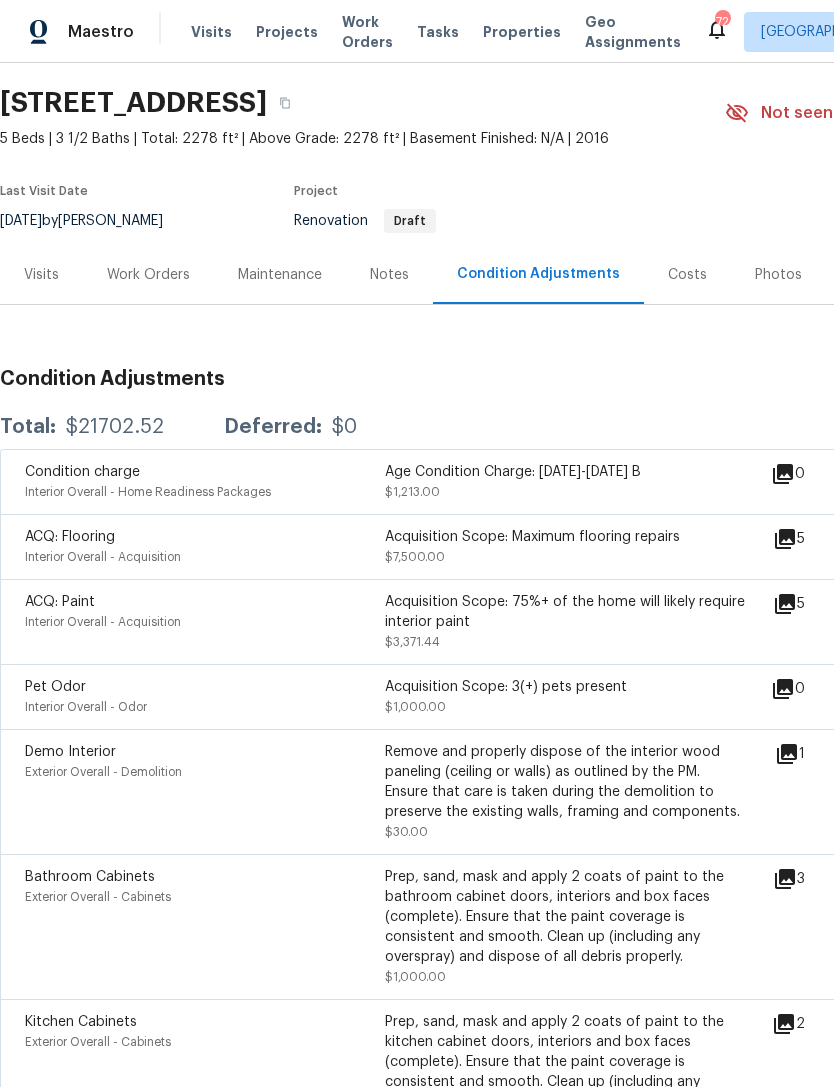 scroll, scrollTop: 58, scrollLeft: 0, axis: vertical 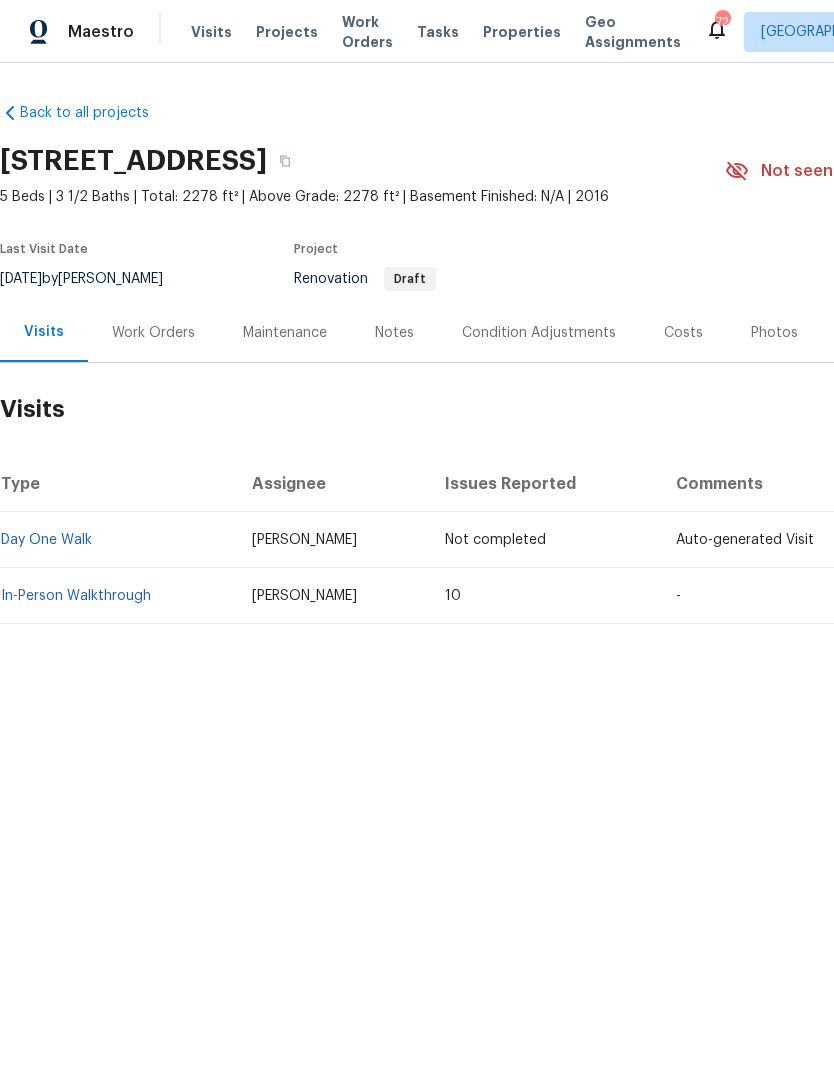 click on "Condition Adjustments" at bounding box center (539, 333) 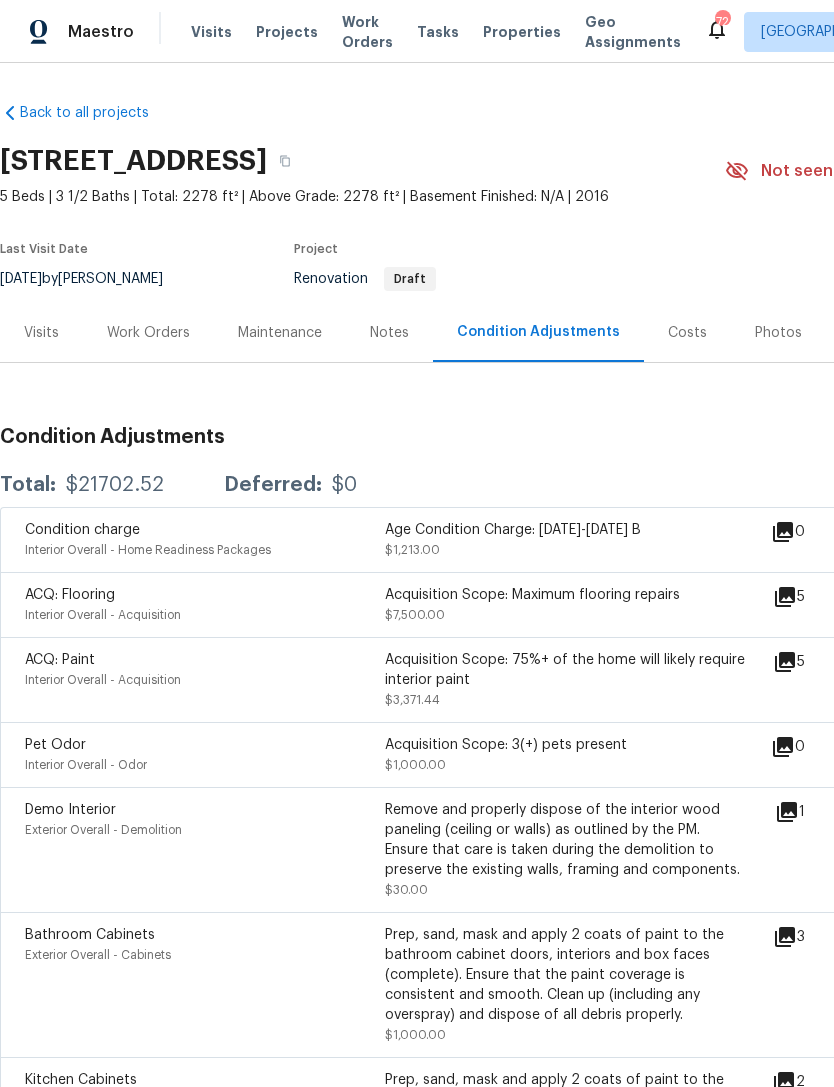 scroll, scrollTop: 0, scrollLeft: 0, axis: both 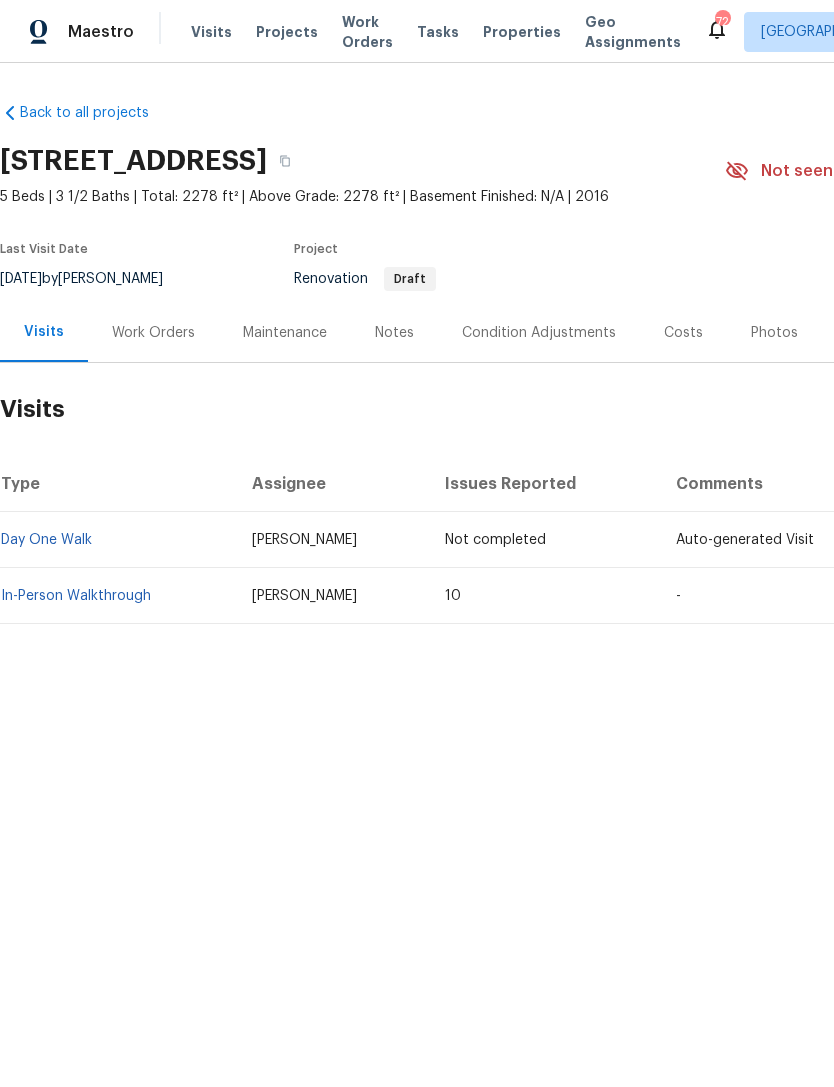 click on "In-Person Walkthrough" at bounding box center (76, 596) 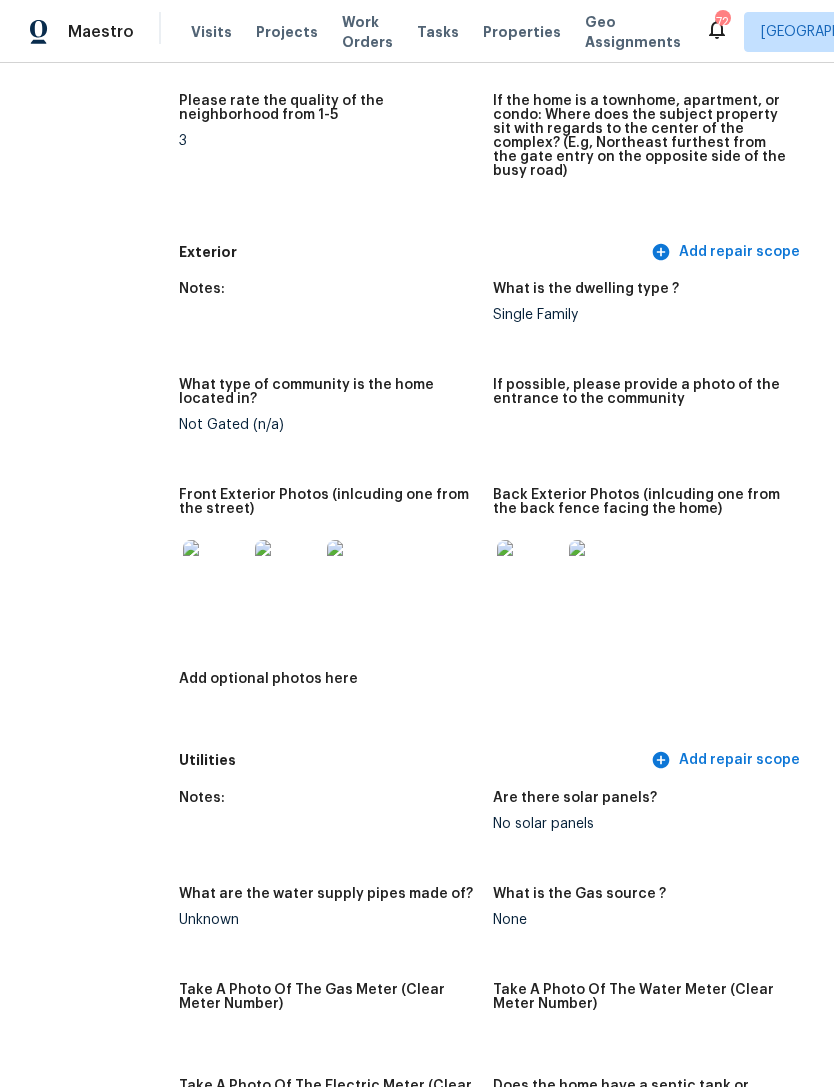 scroll, scrollTop: 688, scrollLeft: 66, axis: both 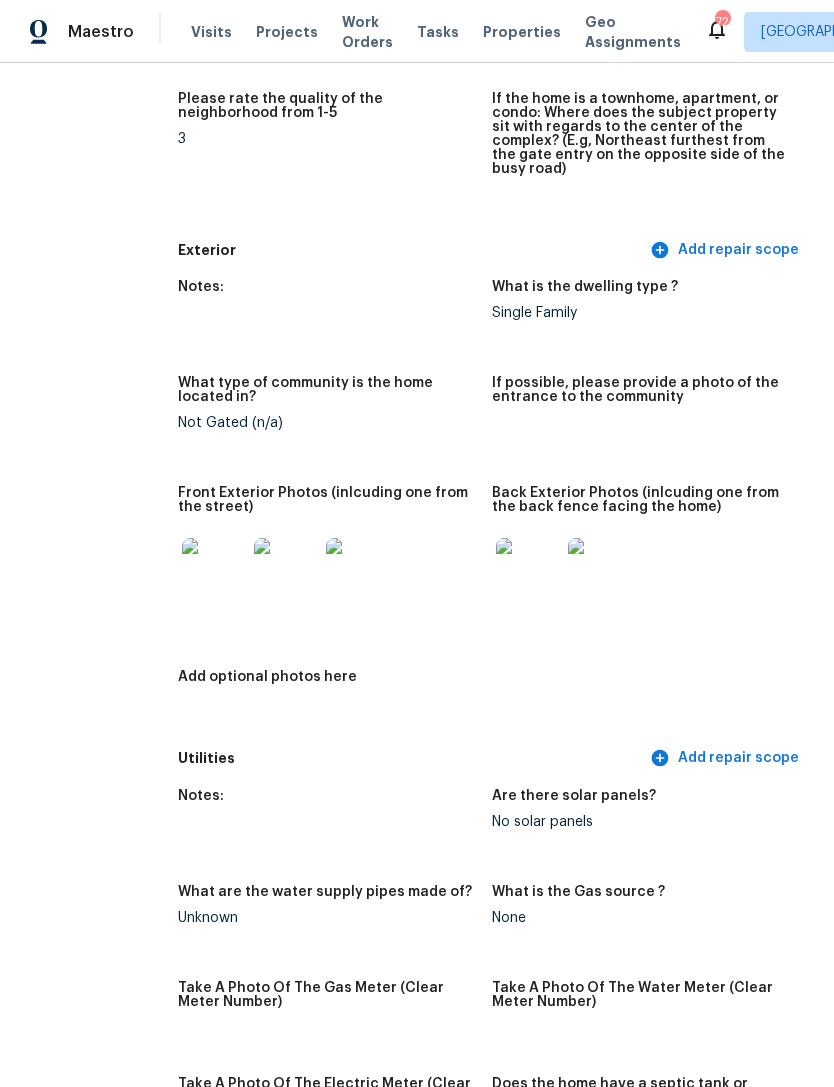 click at bounding box center (214, 570) 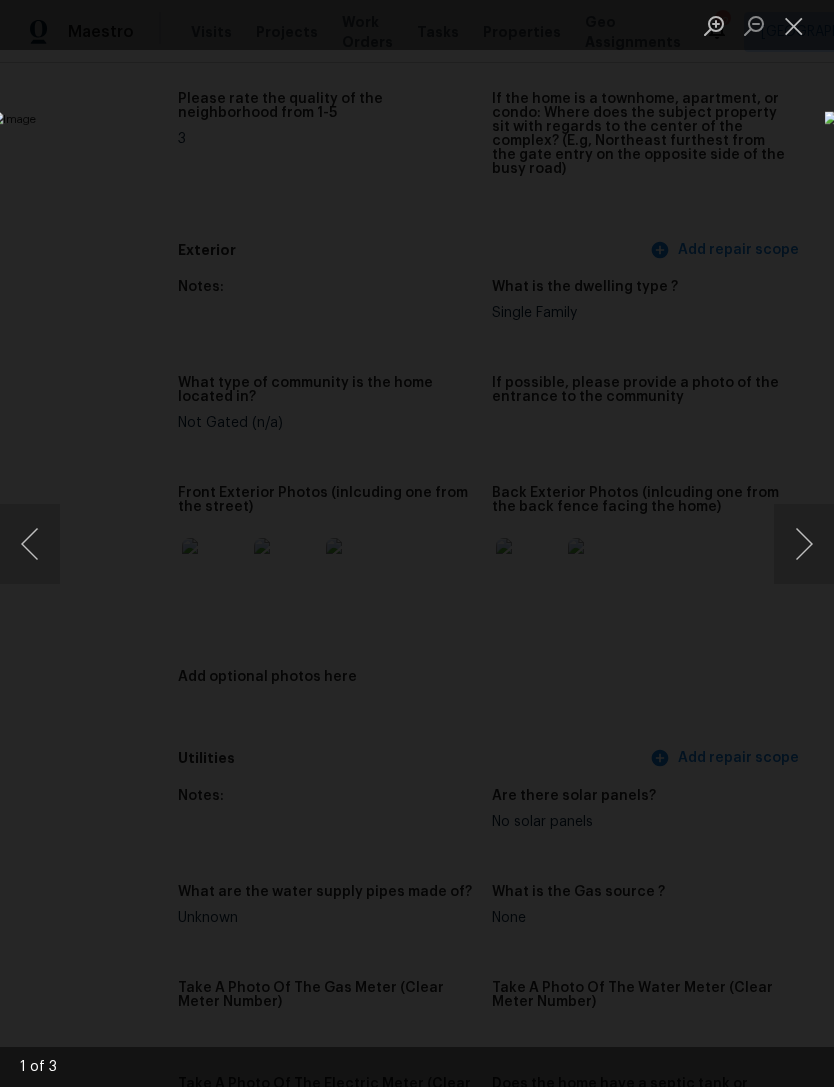click at bounding box center [804, 544] 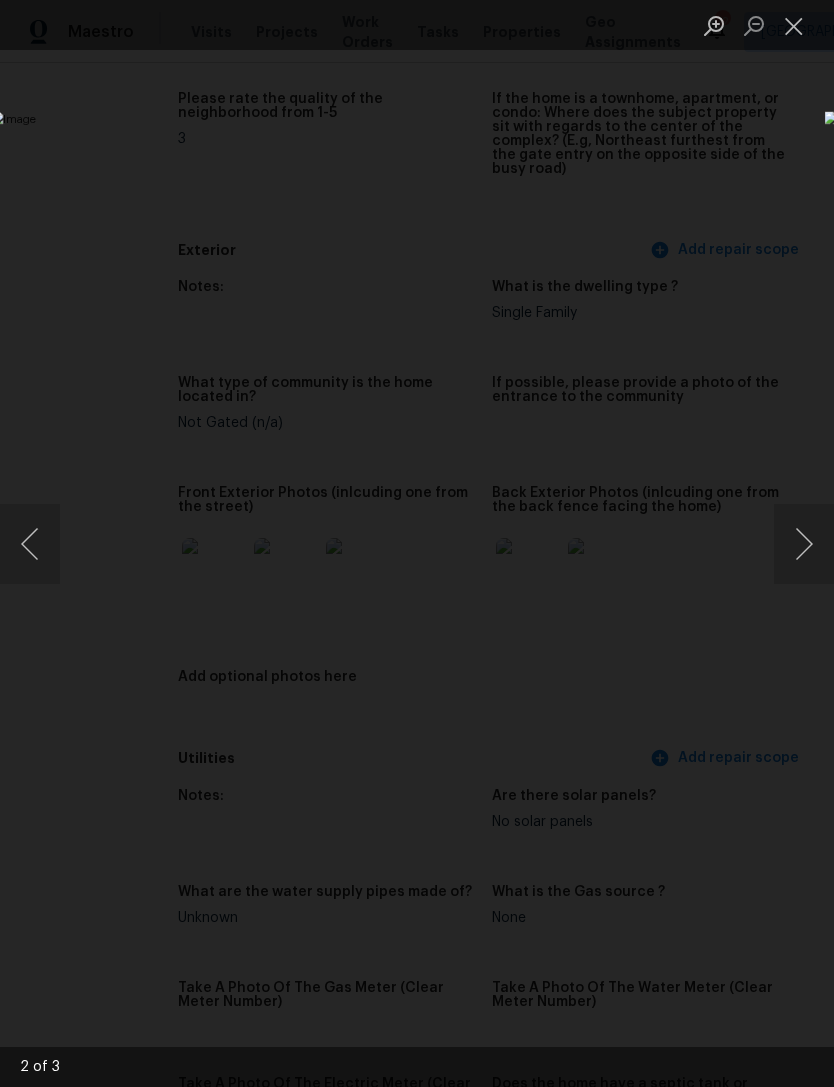 click at bounding box center (804, 544) 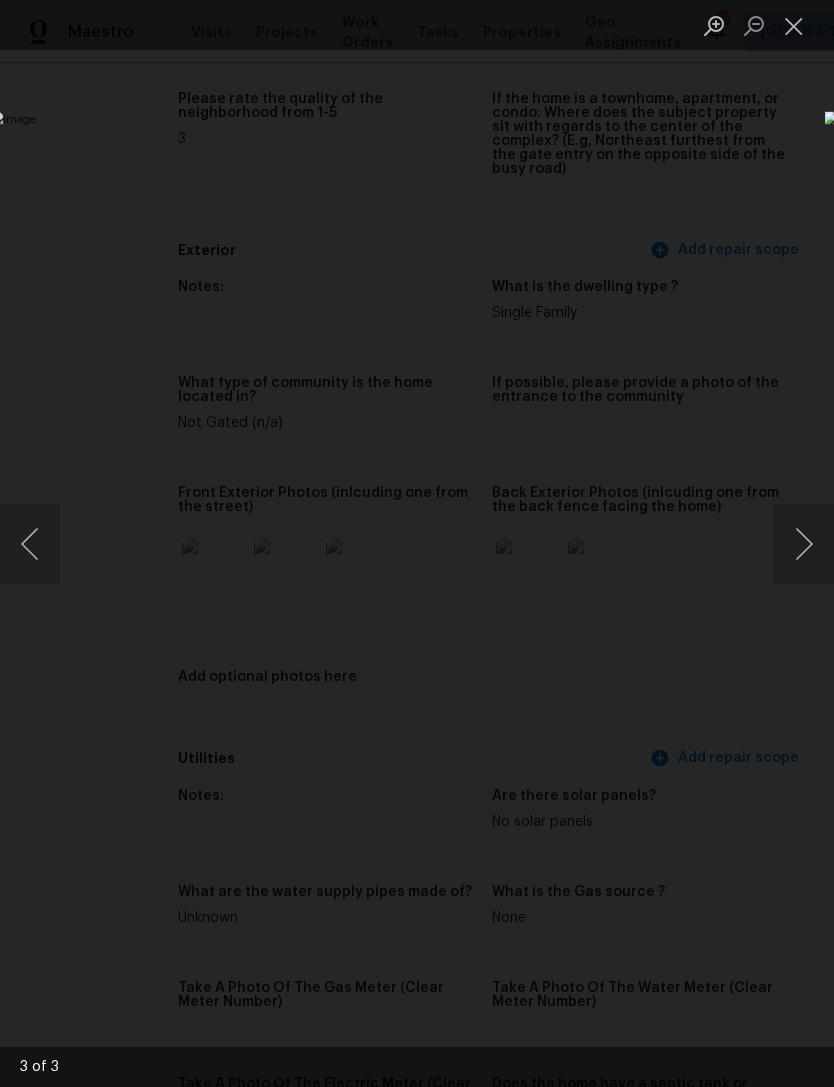 click at bounding box center [804, 544] 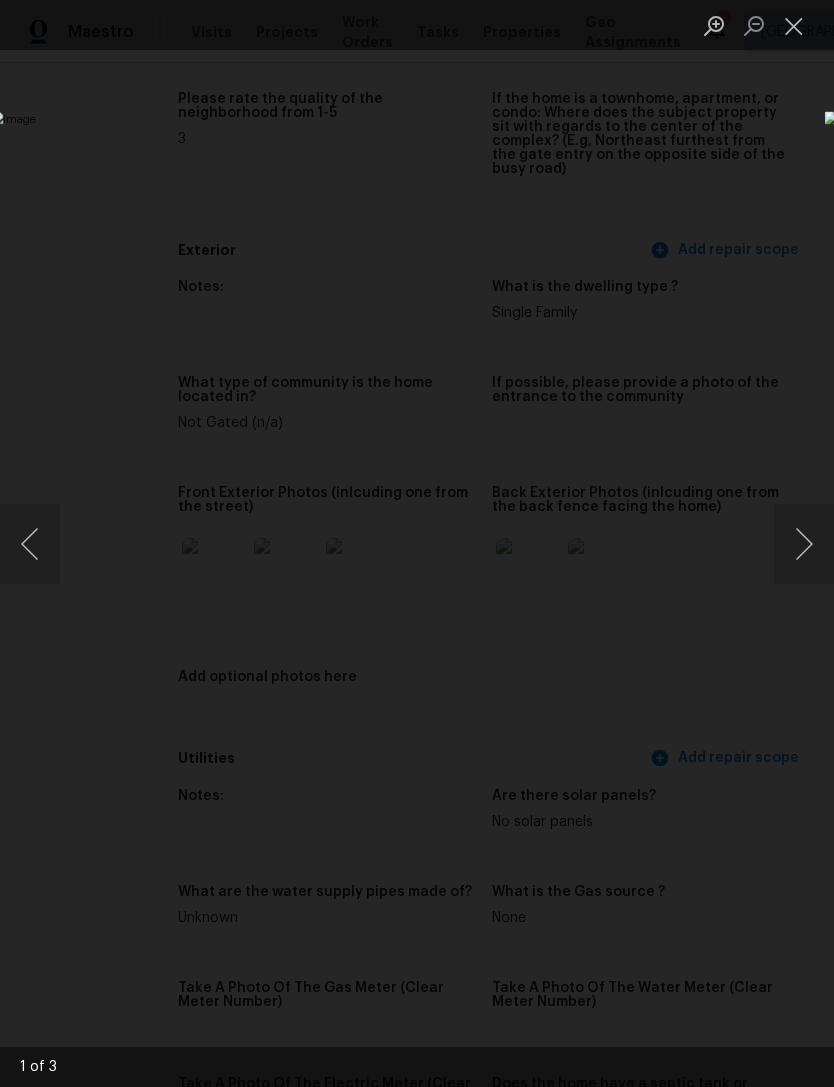 click at bounding box center (804, 544) 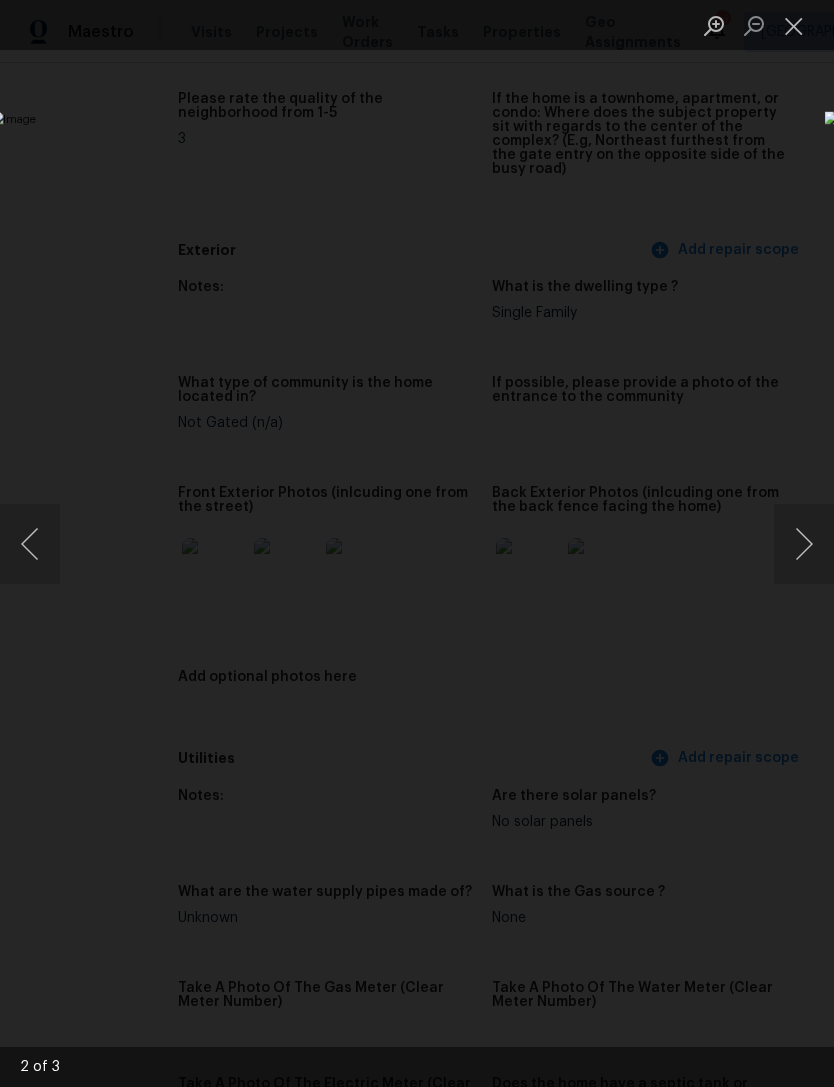 click at bounding box center [794, 25] 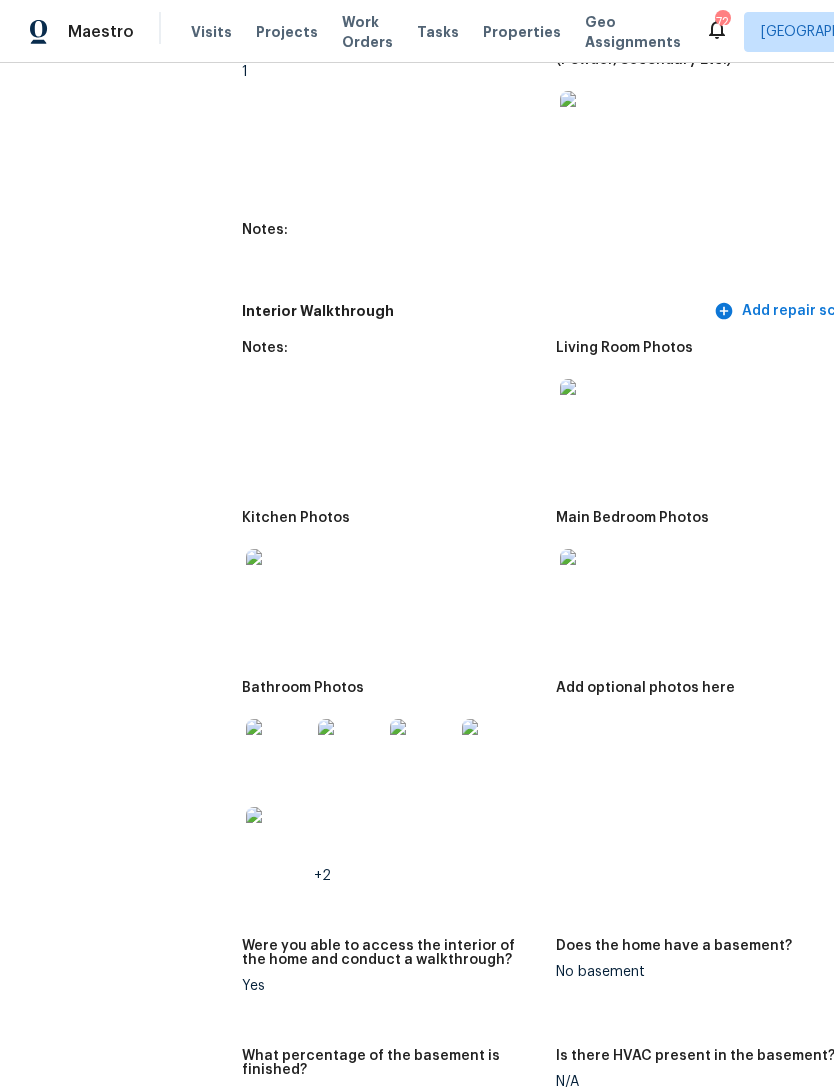 scroll, scrollTop: 2278, scrollLeft: 5, axis: both 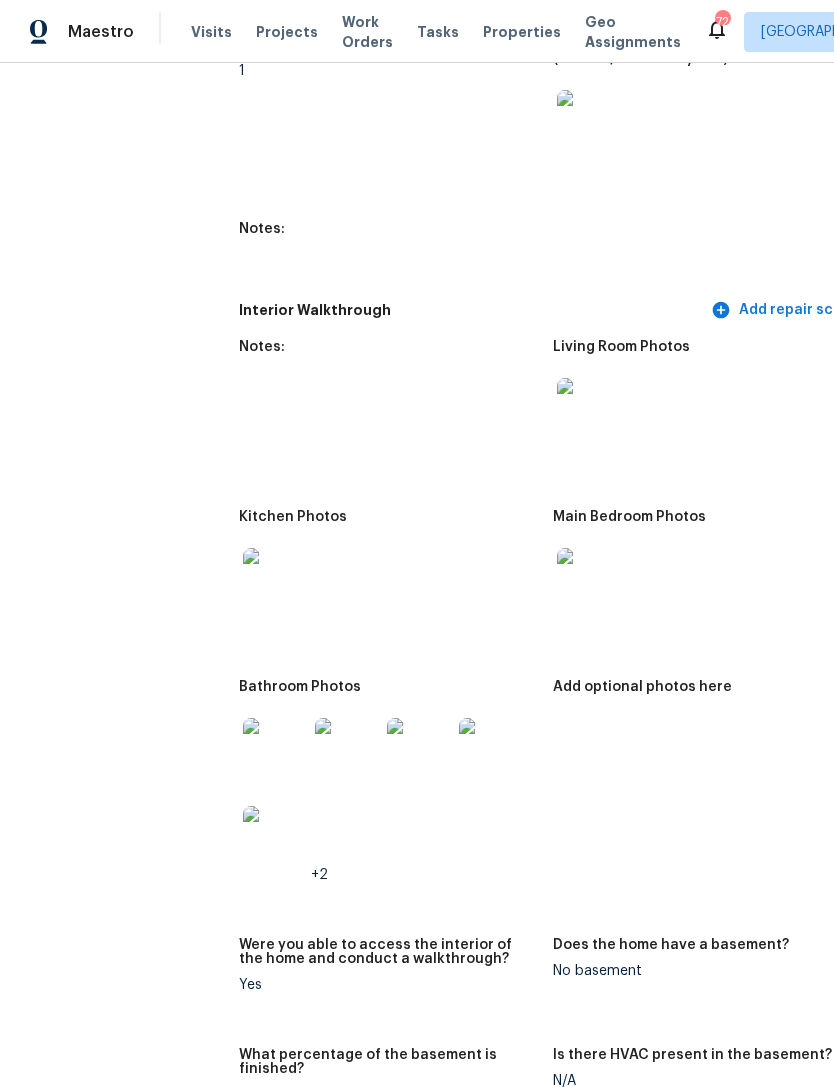 click at bounding box center [275, 580] 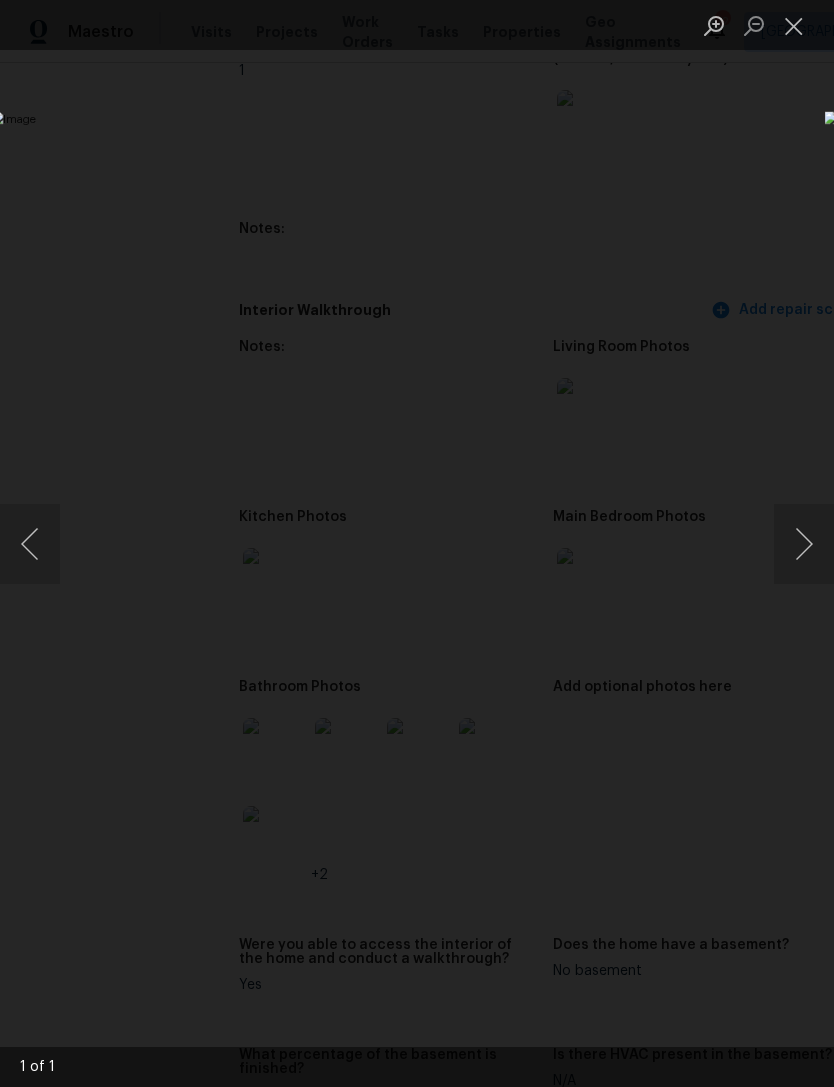 click at bounding box center [804, 544] 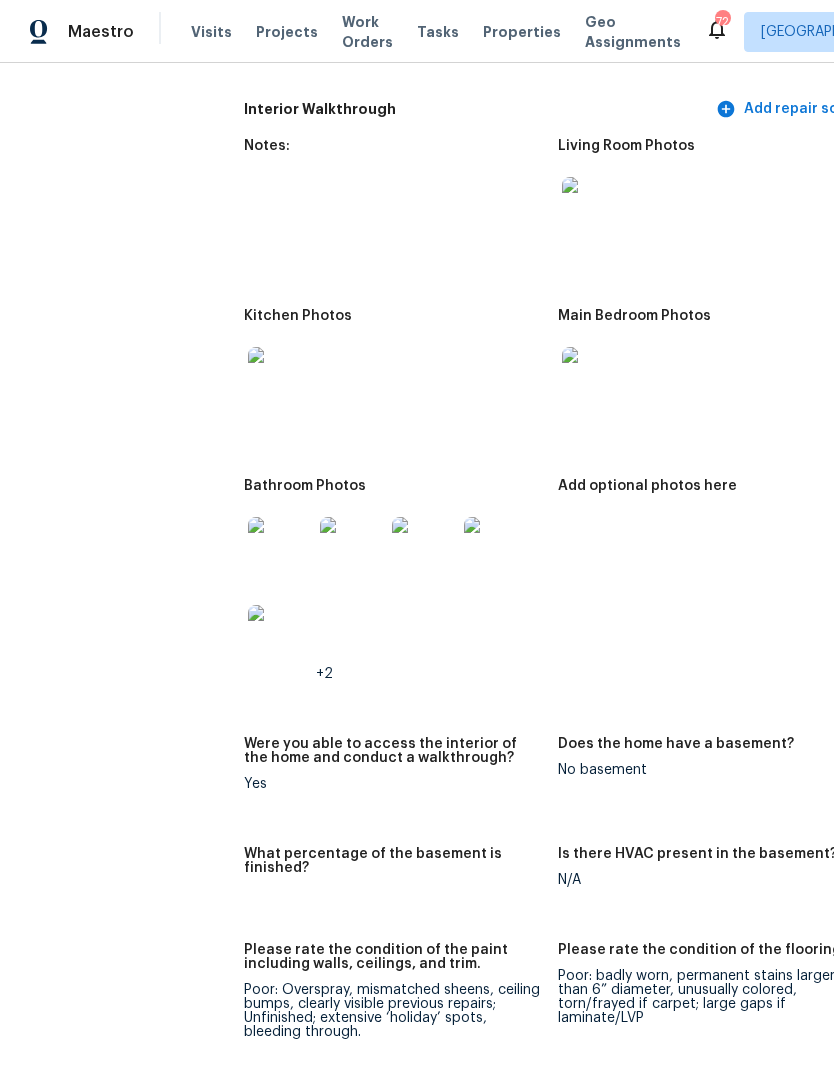 scroll, scrollTop: 2484, scrollLeft: 0, axis: vertical 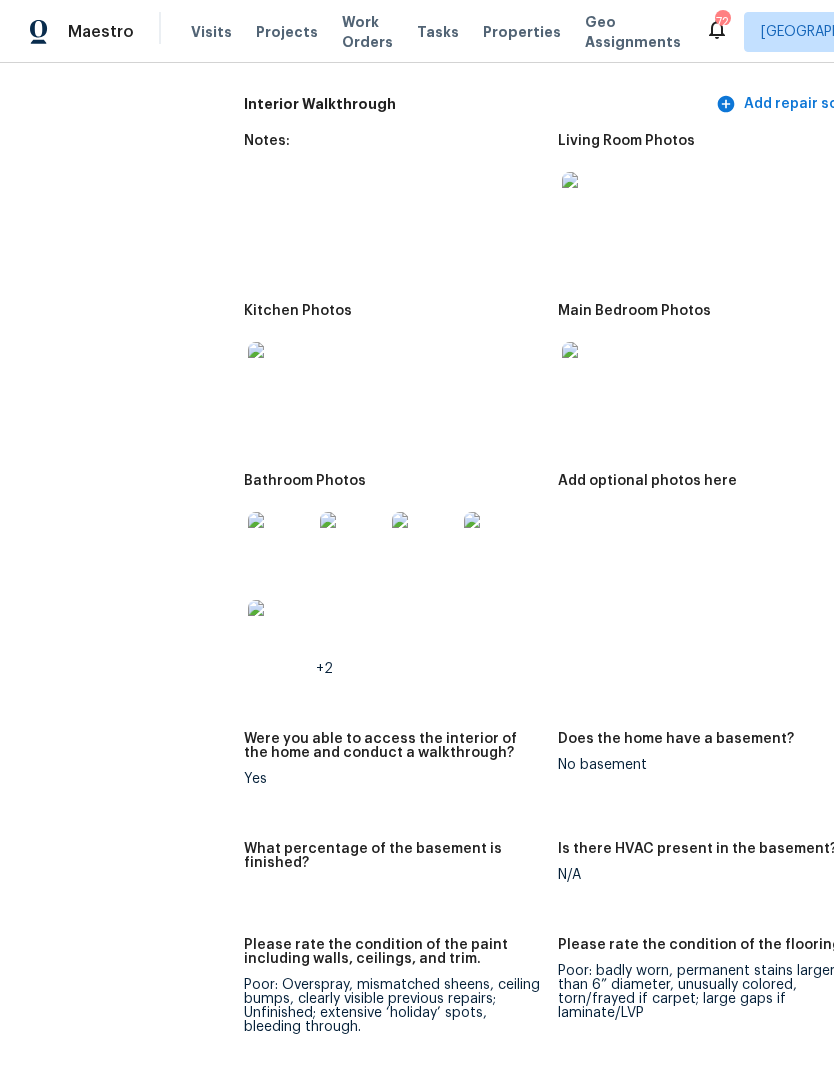 click at bounding box center (280, 544) 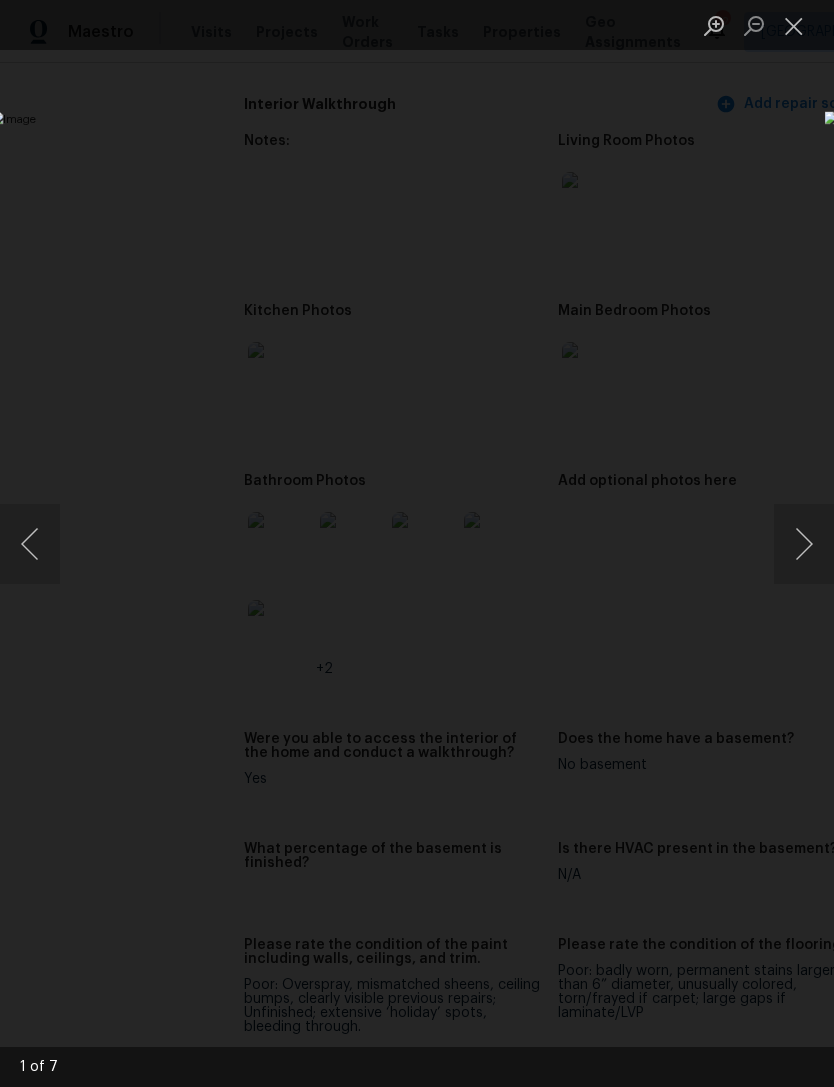 click at bounding box center (804, 544) 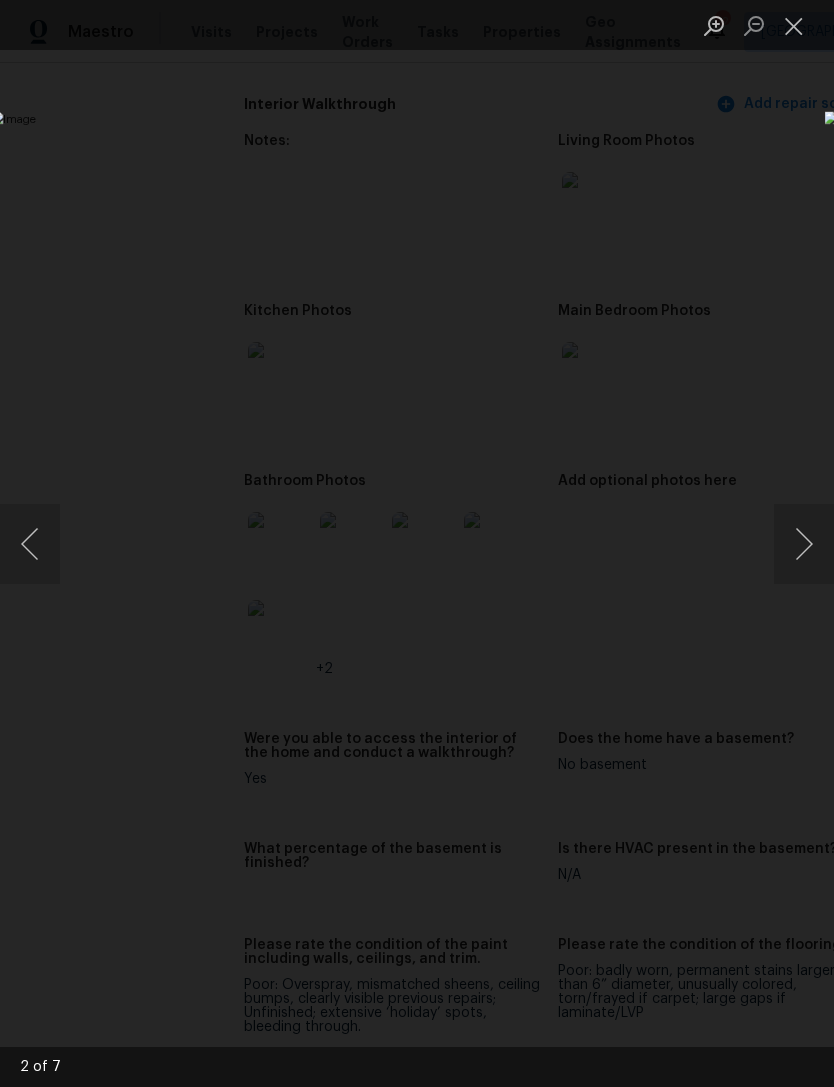 click at bounding box center (804, 544) 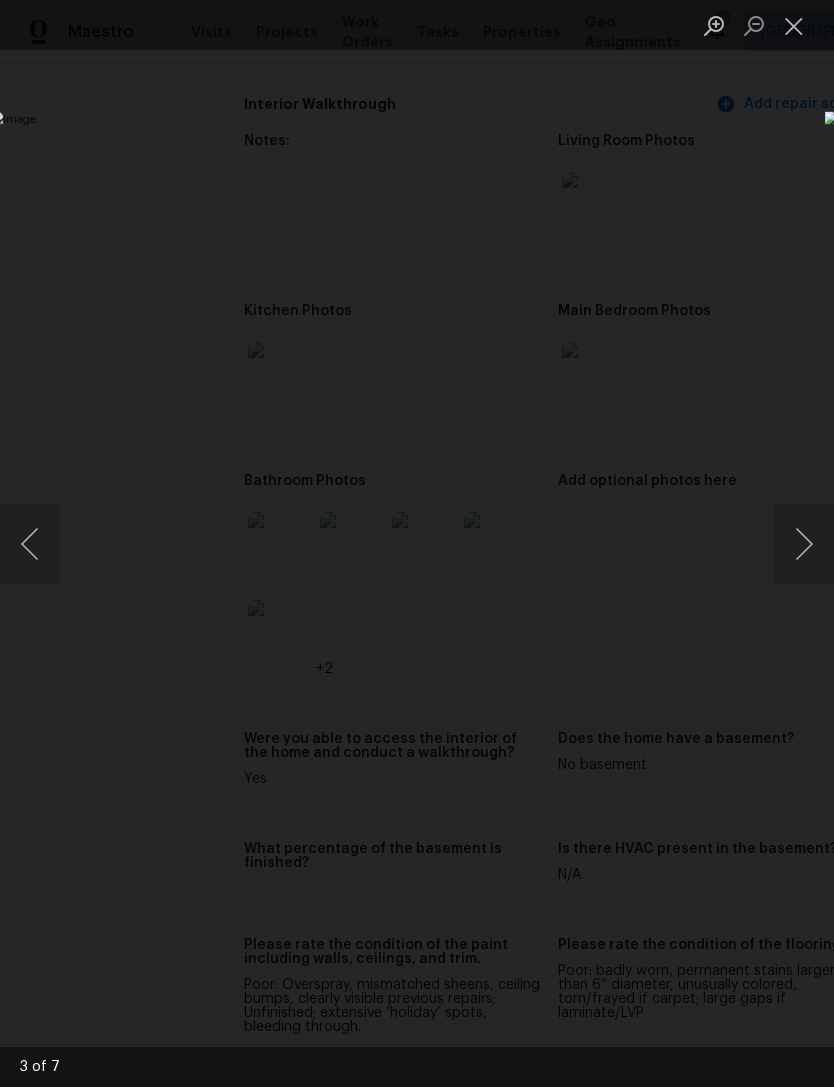 click at bounding box center (804, 544) 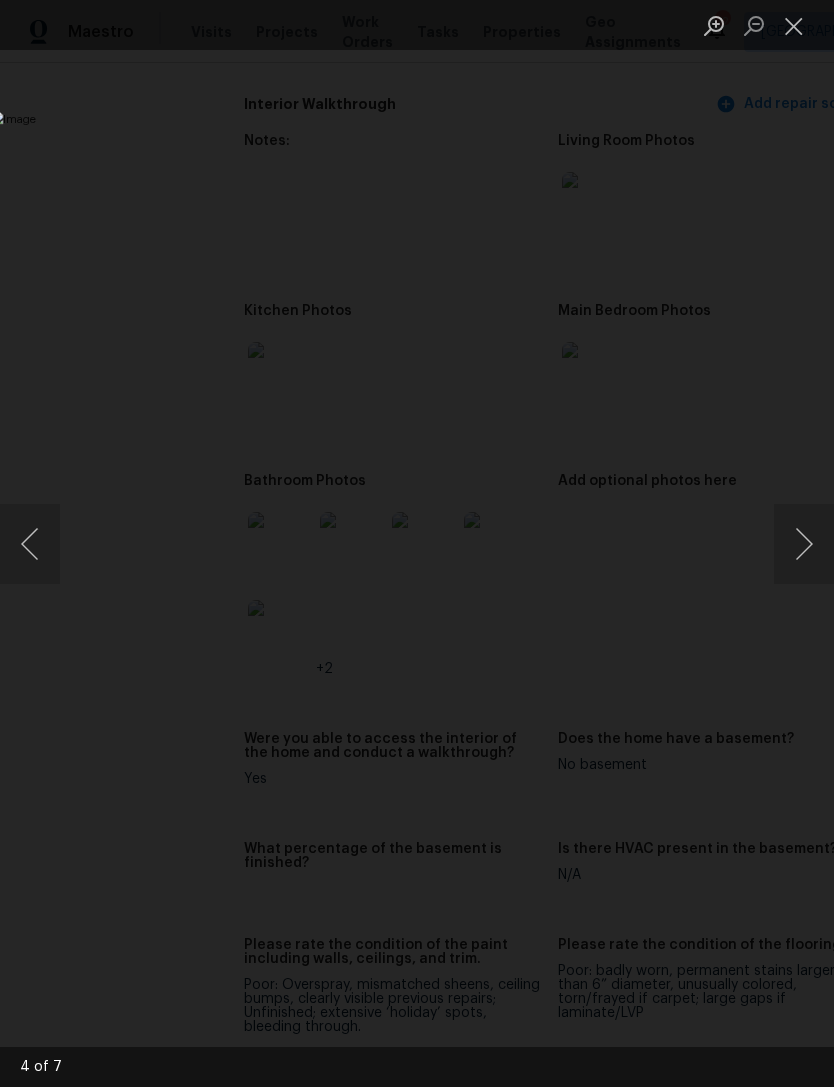 click at bounding box center (804, 544) 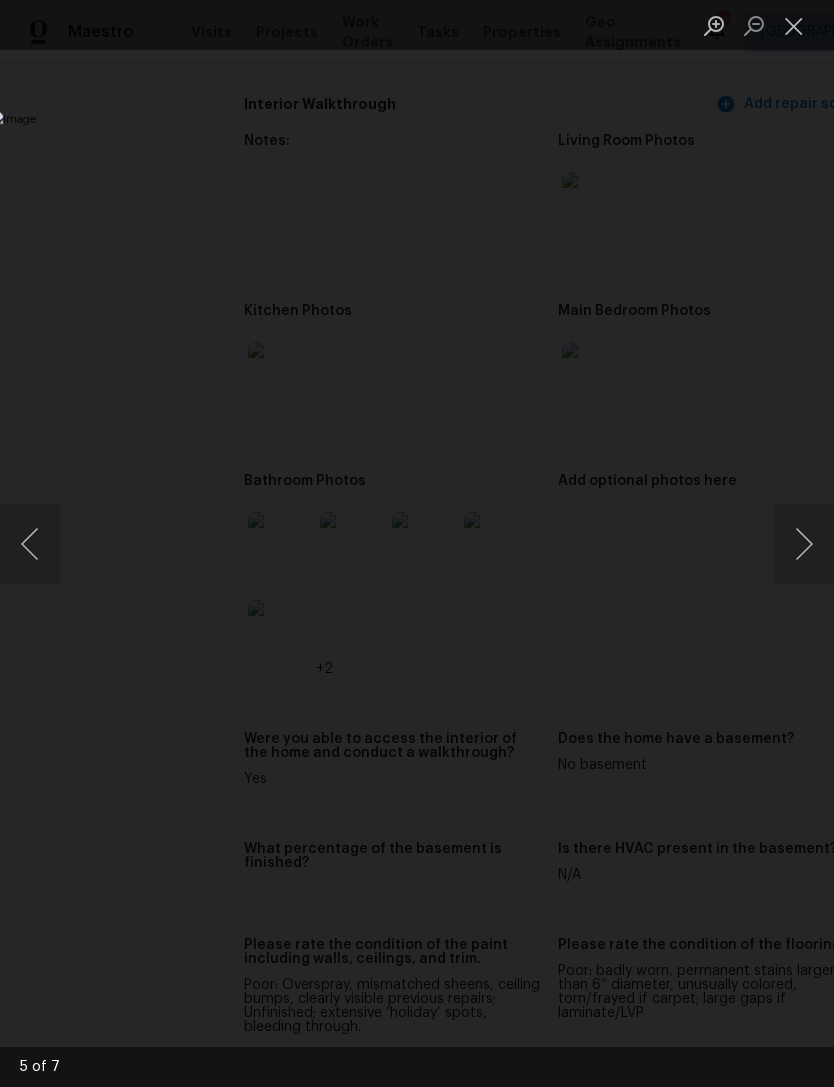 click at bounding box center (804, 544) 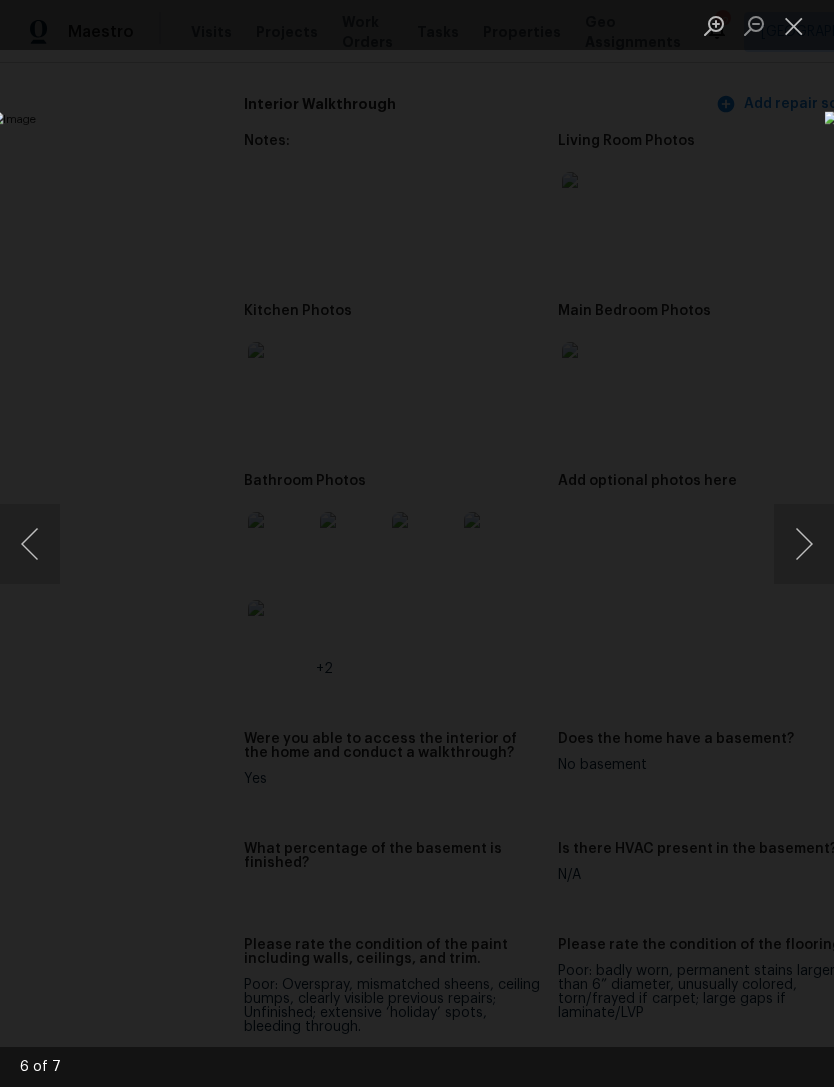 click at bounding box center (804, 544) 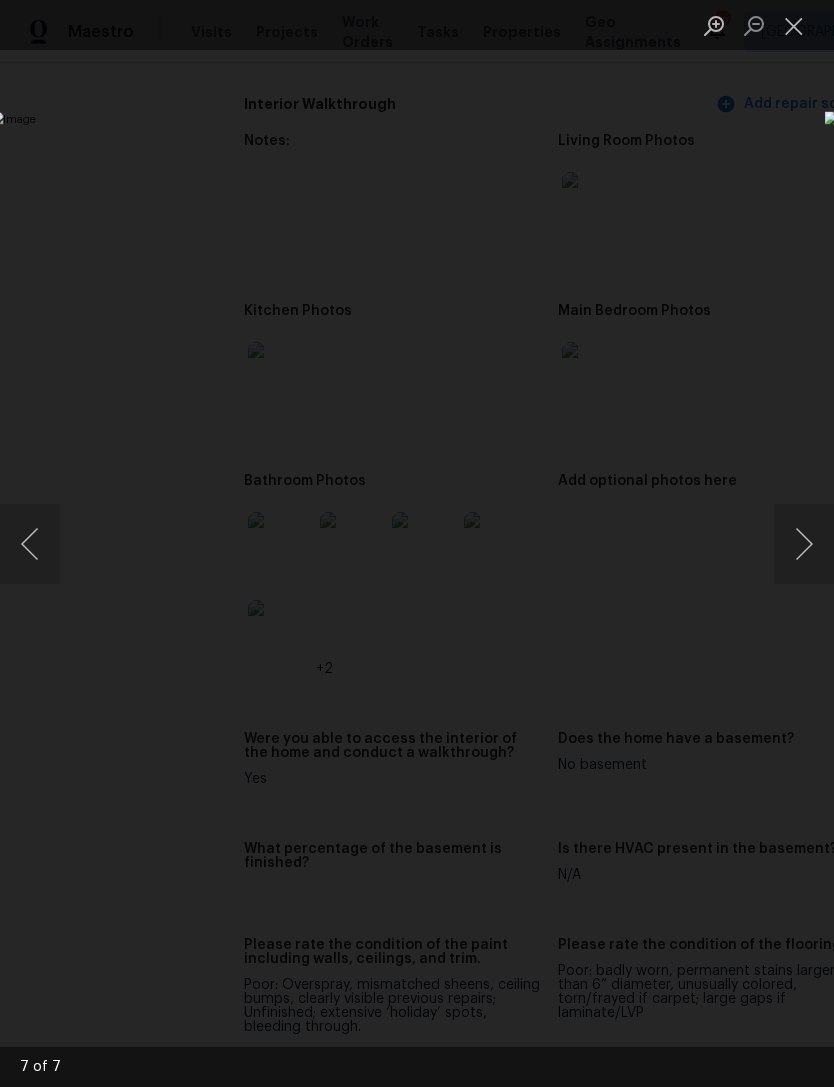 click at bounding box center [794, 25] 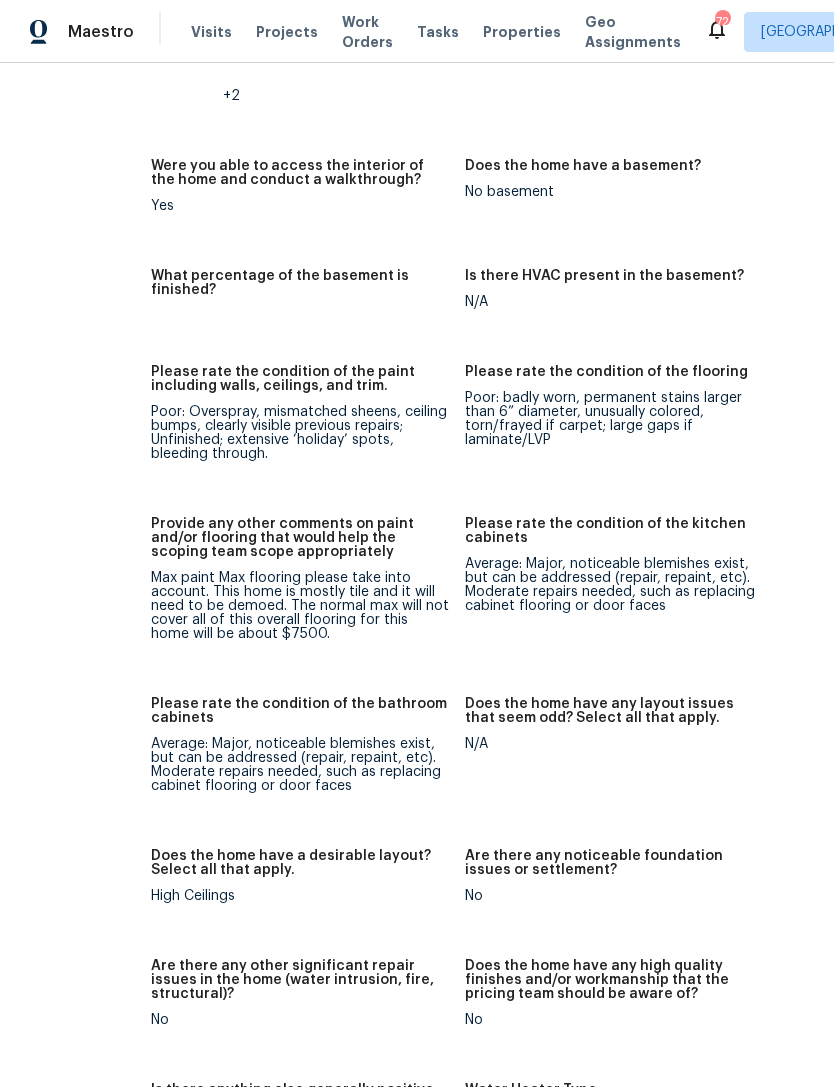 scroll, scrollTop: 3035, scrollLeft: 93, axis: both 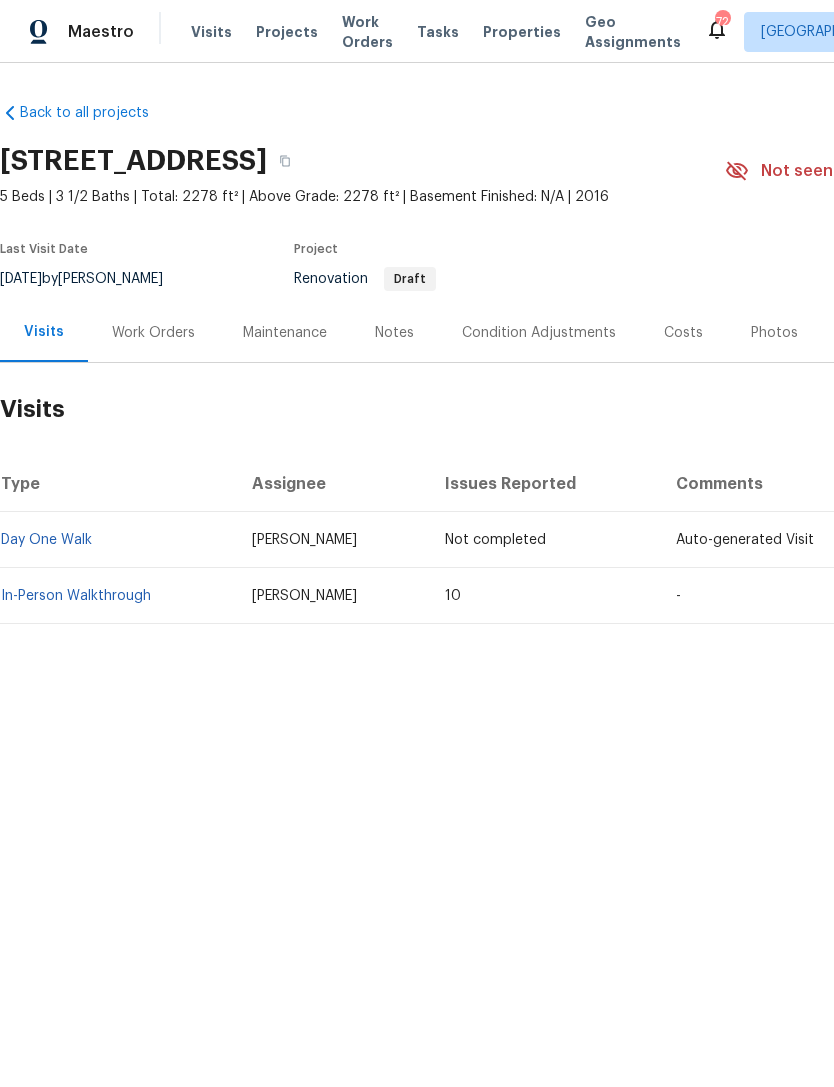 click on "Condition Adjustments" at bounding box center (539, 333) 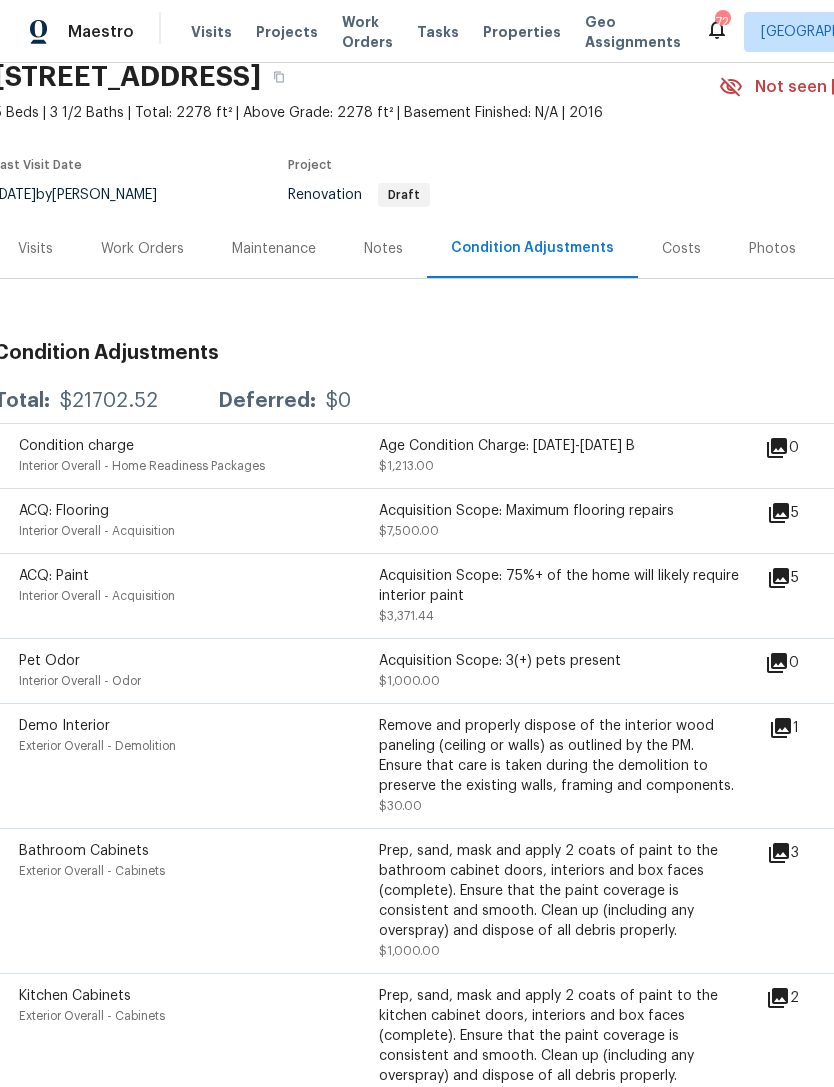 scroll, scrollTop: 84, scrollLeft: 9, axis: both 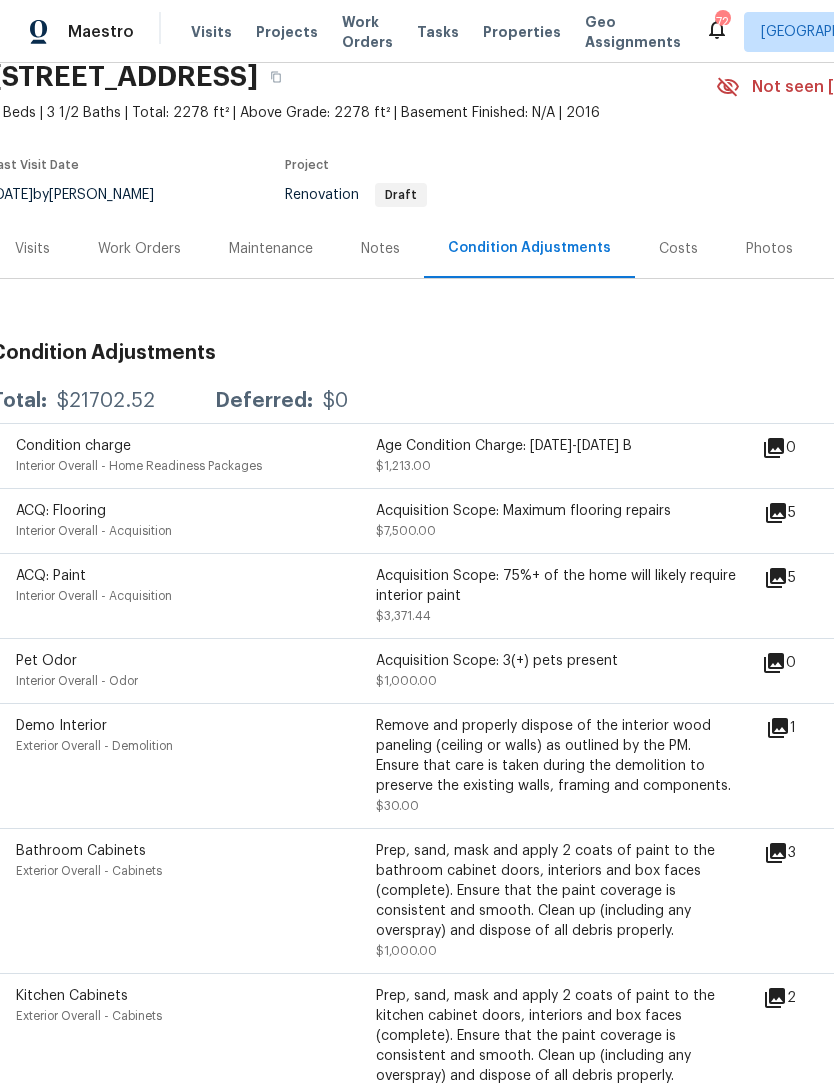 click 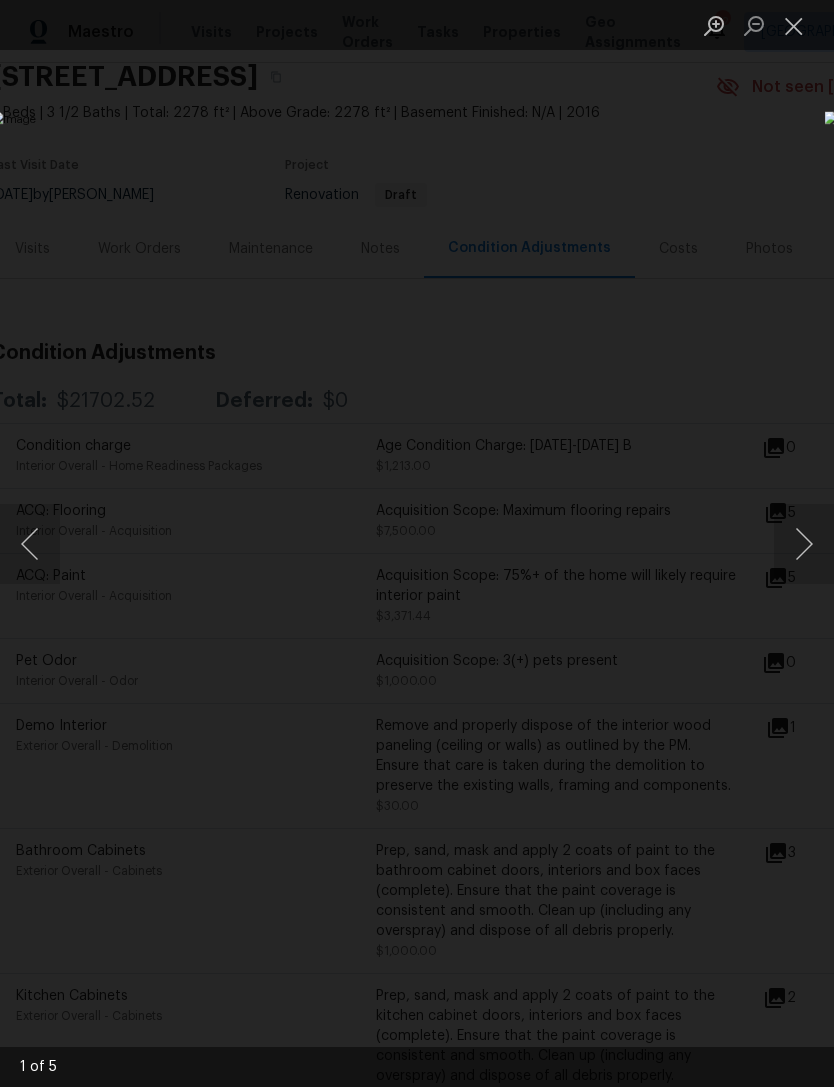 click at bounding box center (804, 544) 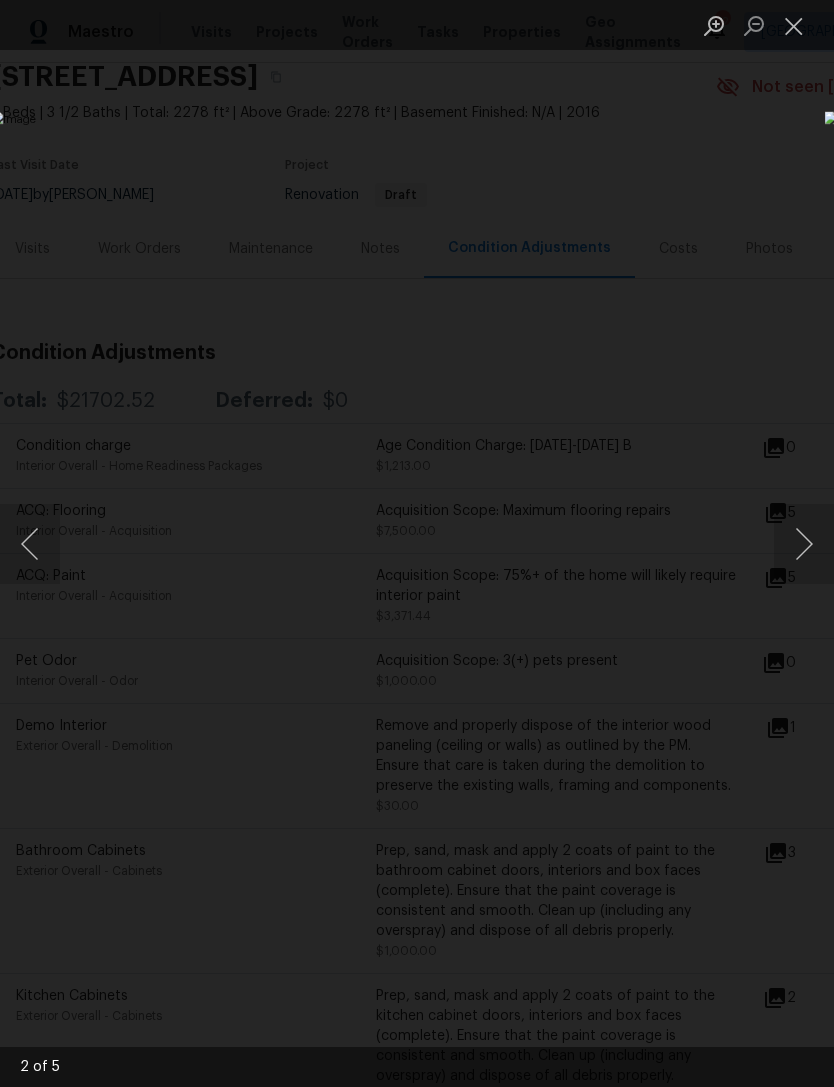 click at bounding box center (804, 544) 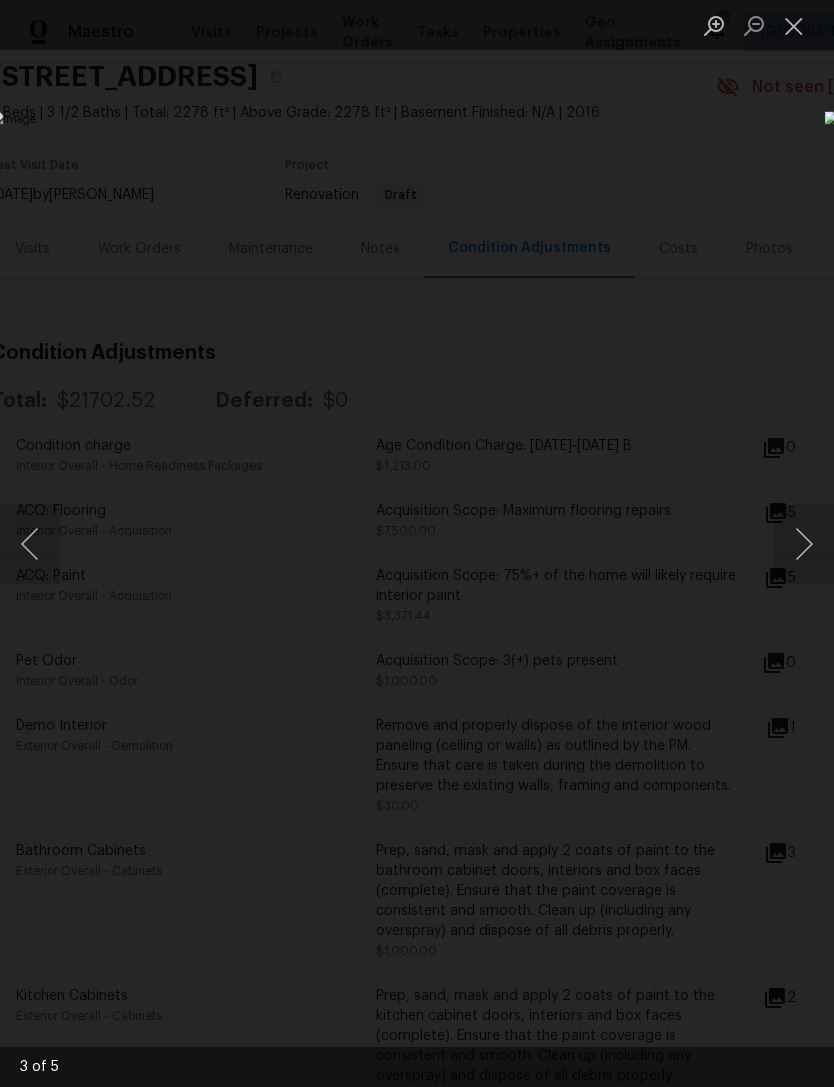 click at bounding box center (804, 544) 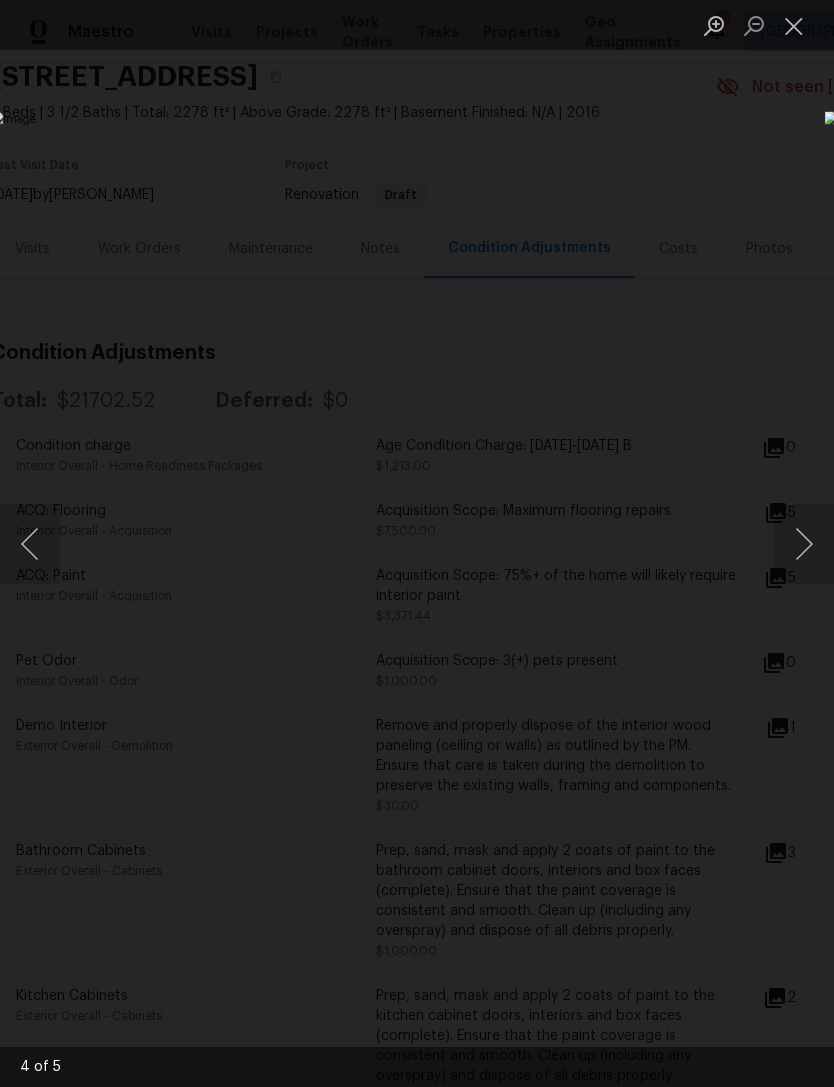 click at bounding box center [804, 544] 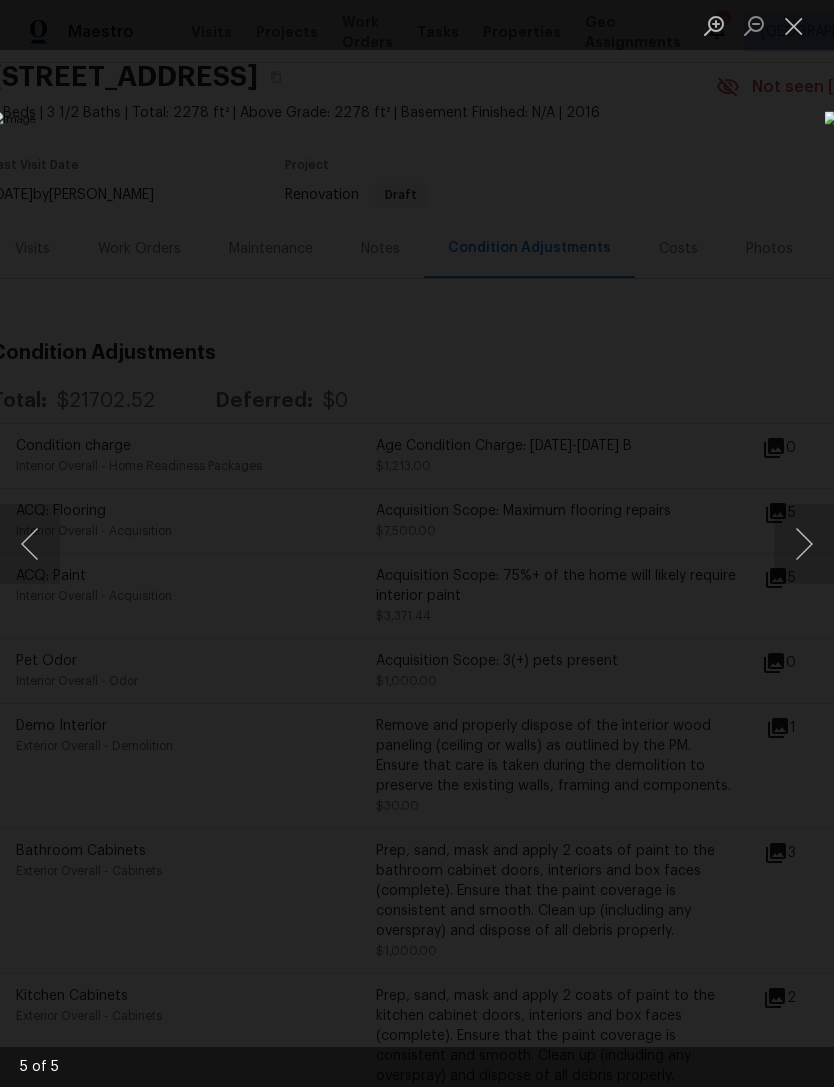 click at bounding box center (804, 544) 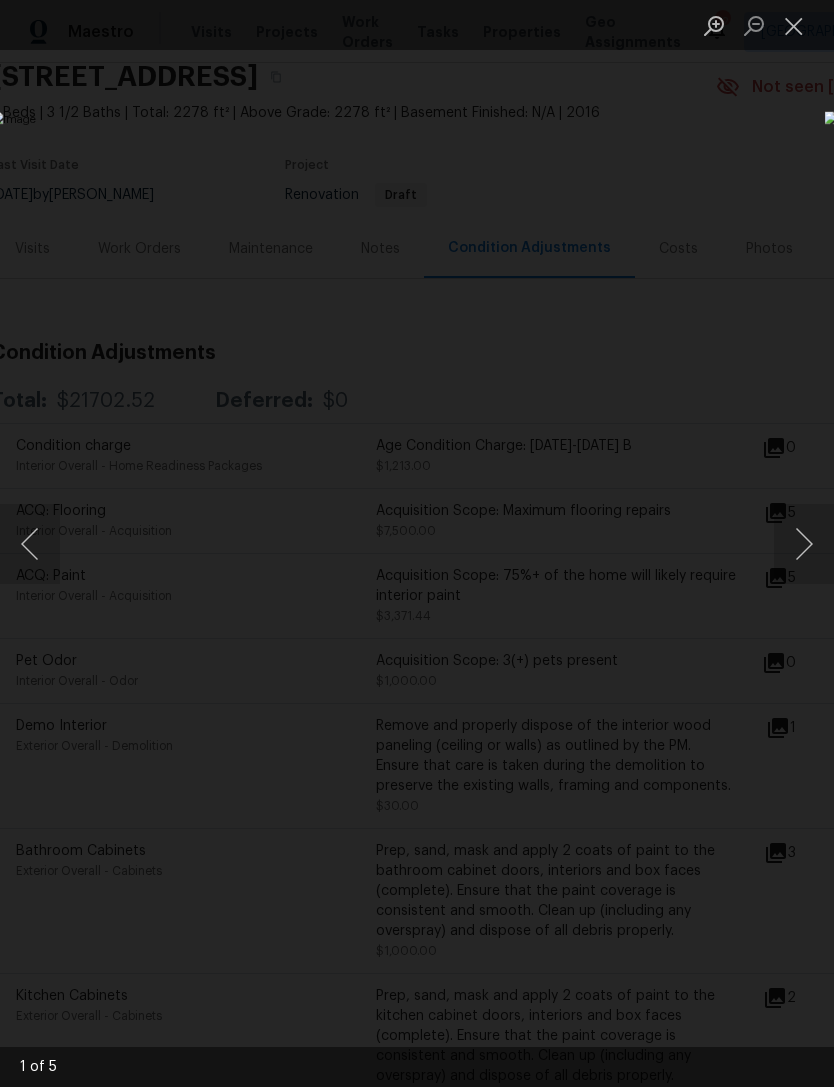click at bounding box center [804, 544] 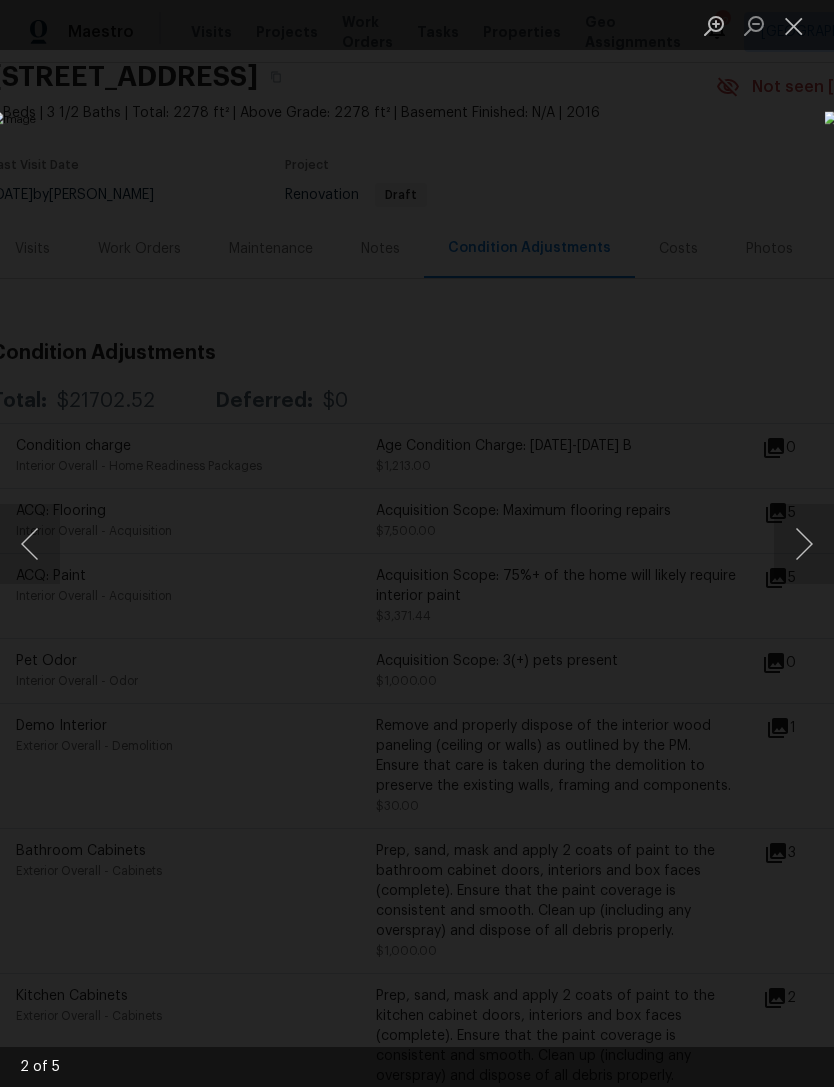click at bounding box center [794, 25] 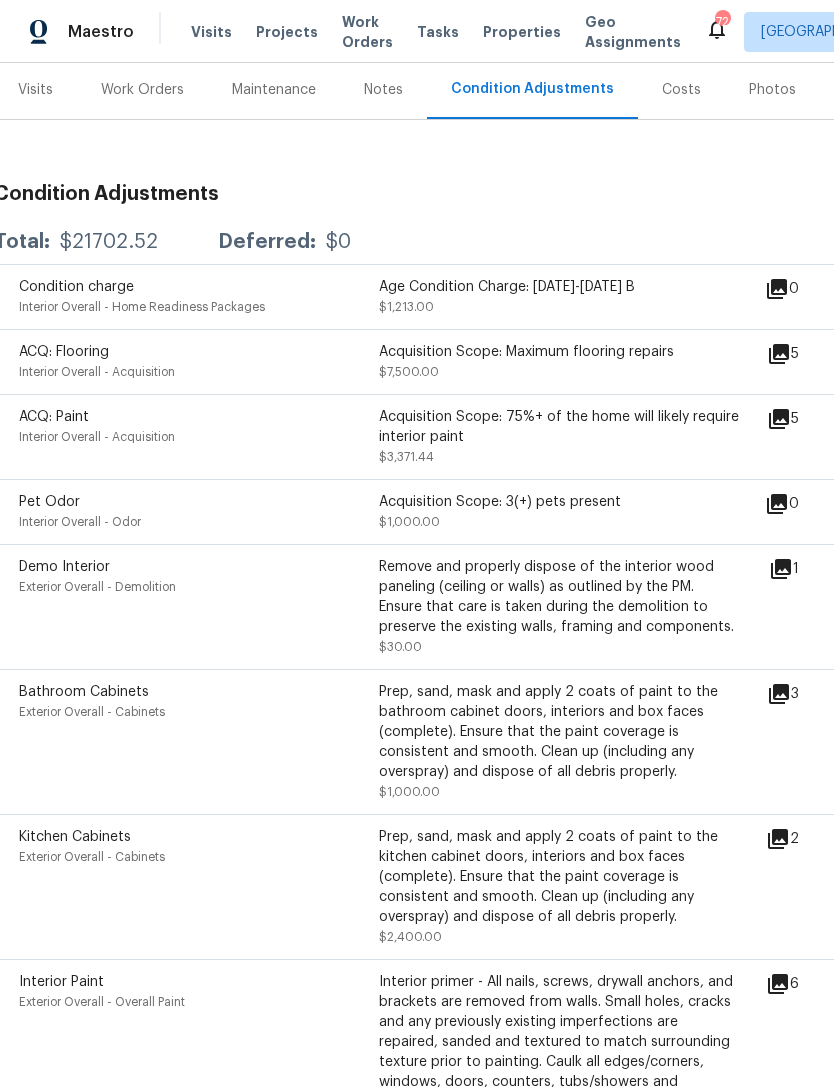 scroll, scrollTop: 244, scrollLeft: 2, axis: both 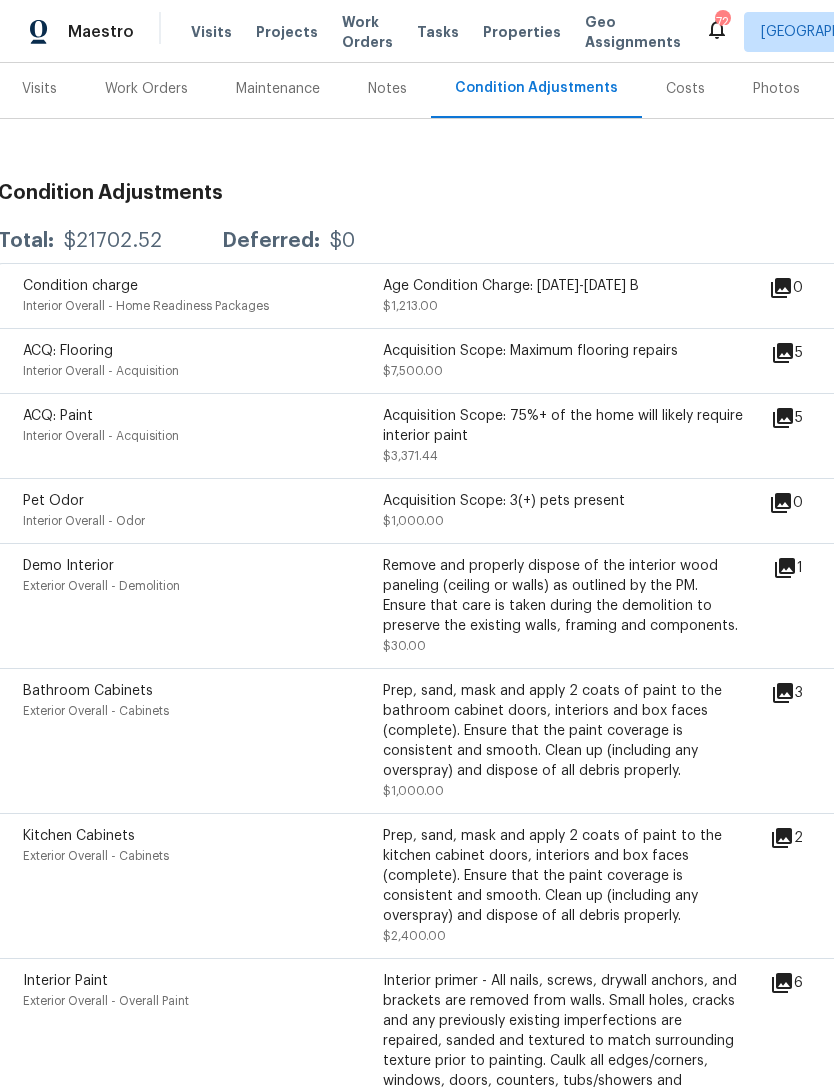 click 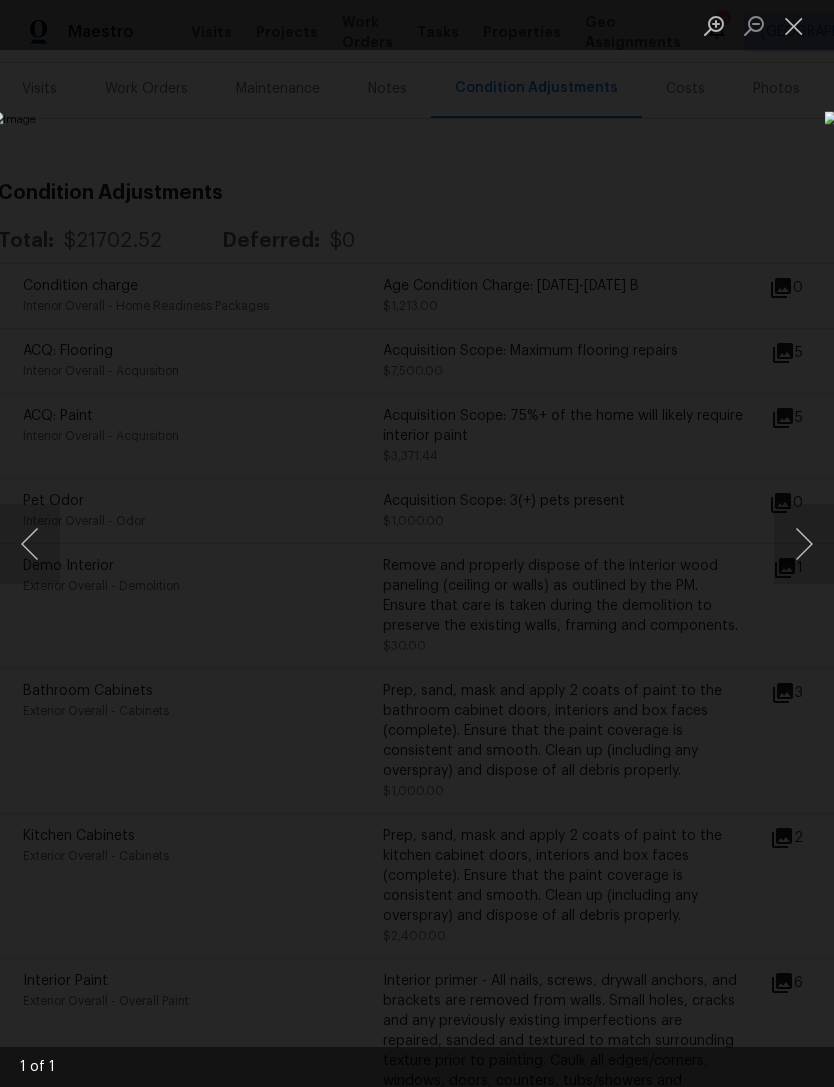 click at bounding box center [794, 25] 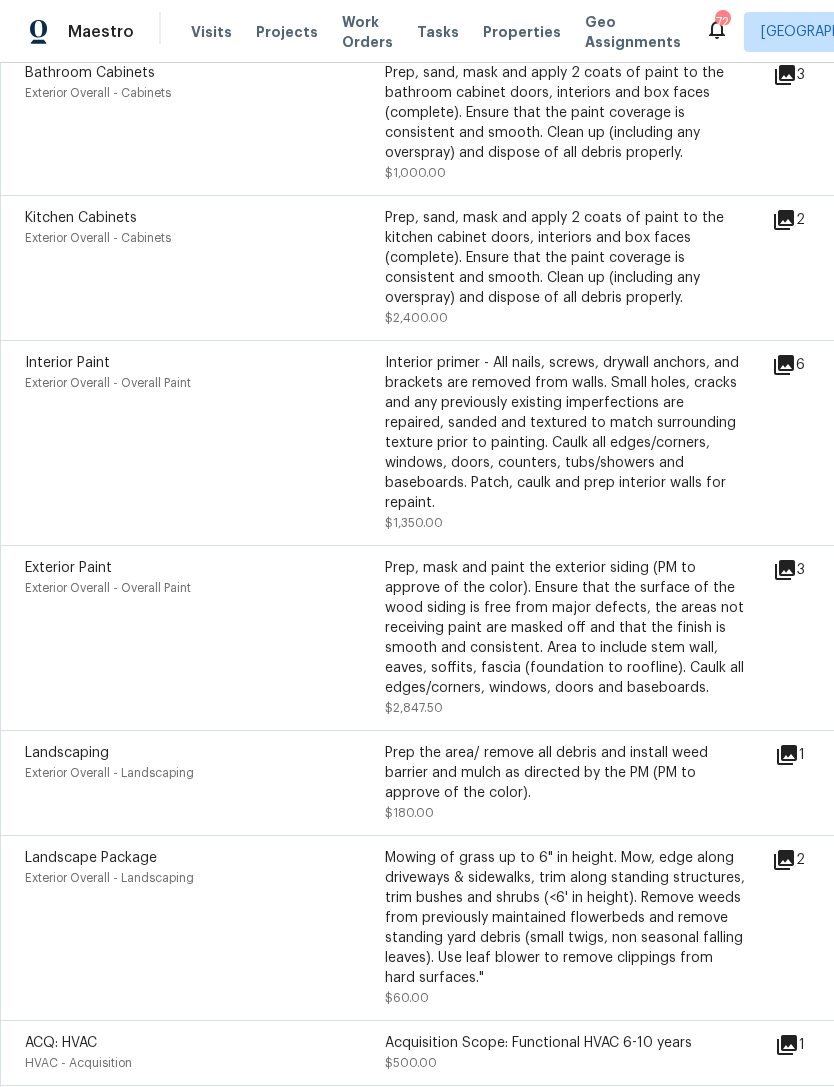 scroll, scrollTop: 862, scrollLeft: 0, axis: vertical 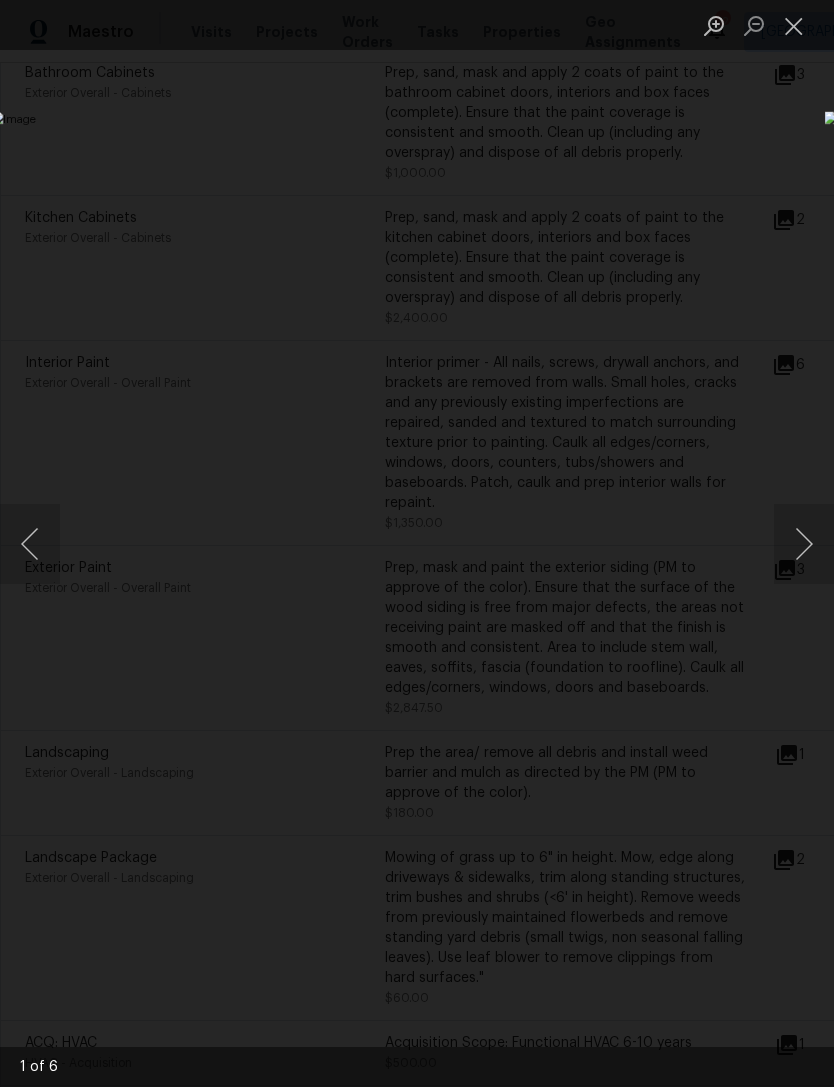 click at bounding box center (804, 544) 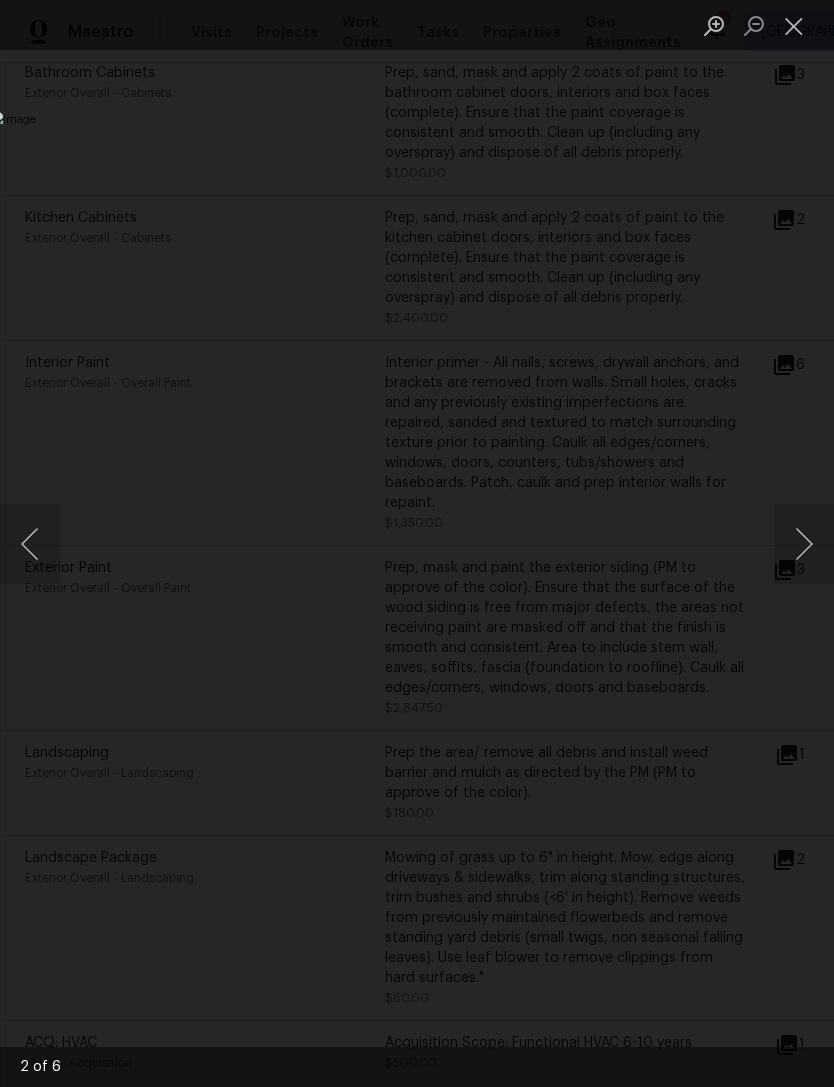 click at bounding box center [804, 544] 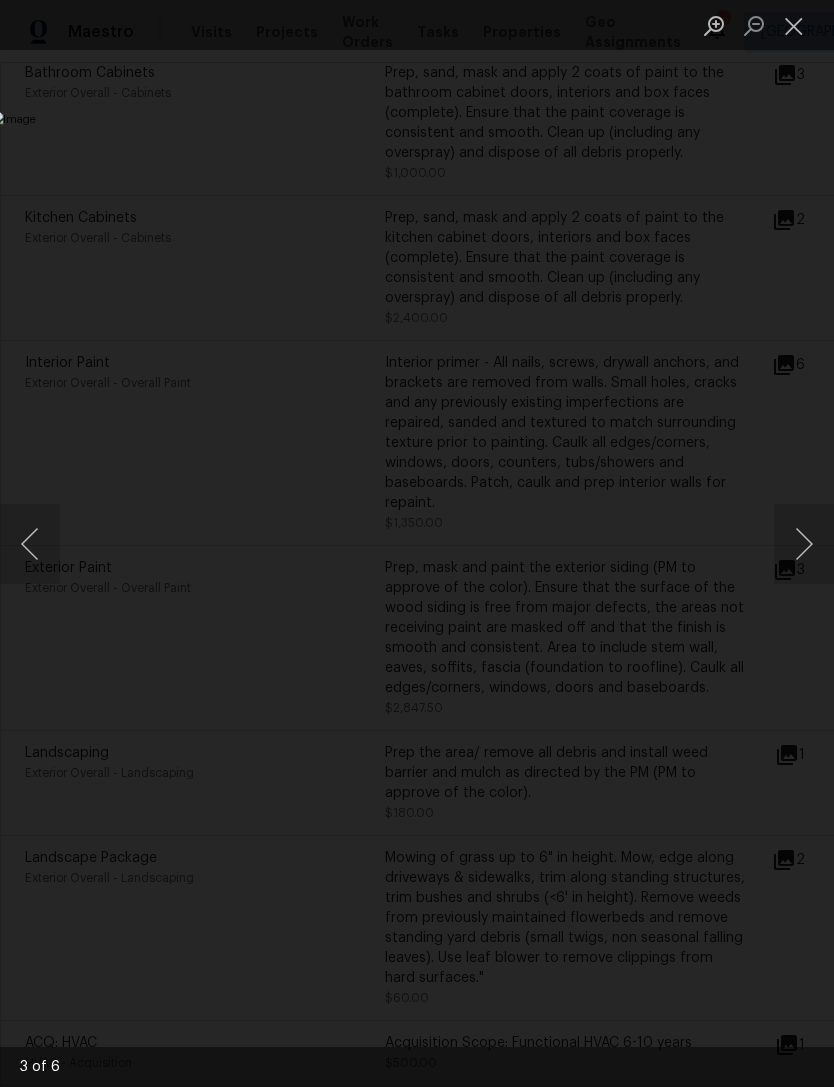 click at bounding box center [804, 544] 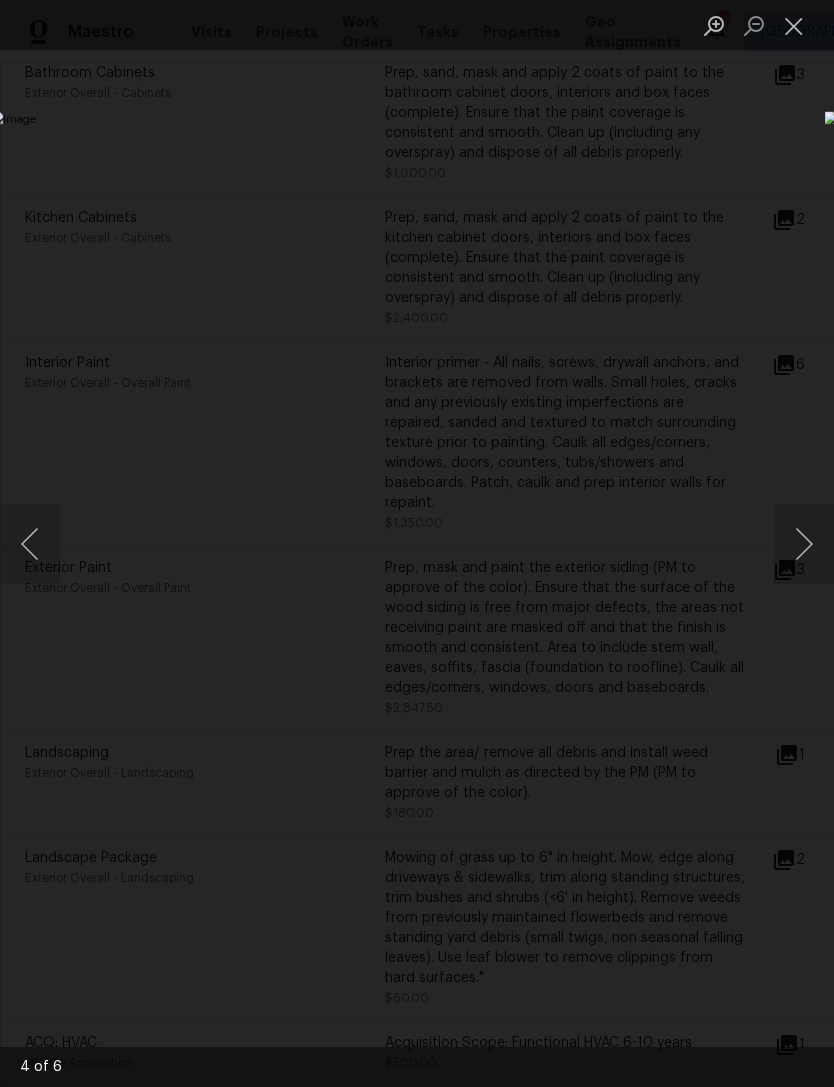 click at bounding box center (794, 25) 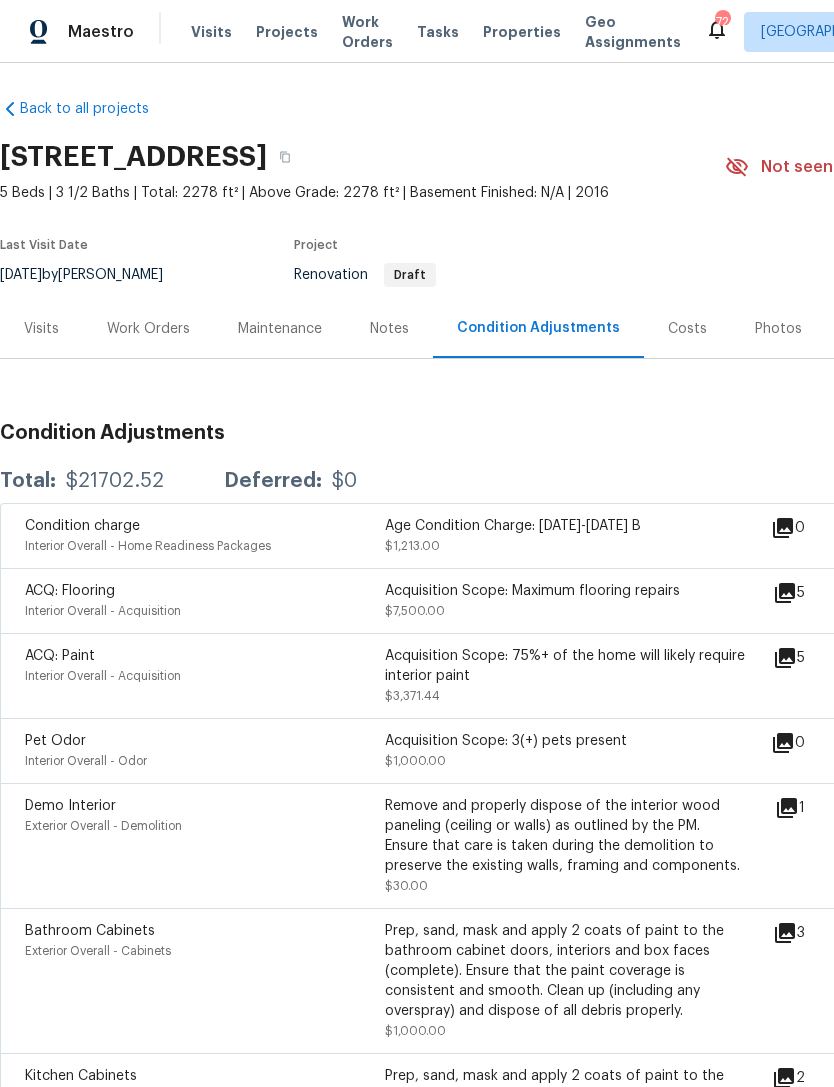 scroll, scrollTop: 4, scrollLeft: 0, axis: vertical 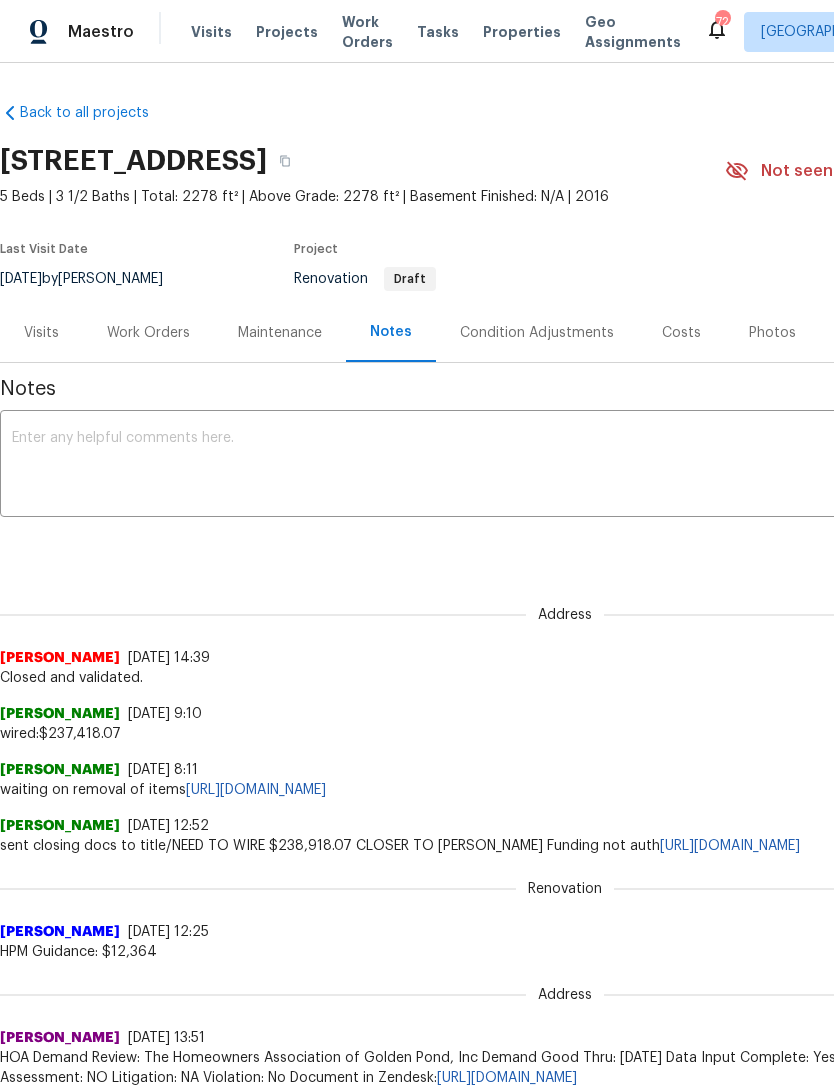 click on "https://city.apps.opendoor.com/transactions/acquisitions/a4ff95b2-6e1b-4f2f-9867-41e9c1ec8107/checkout" at bounding box center (256, 790) 